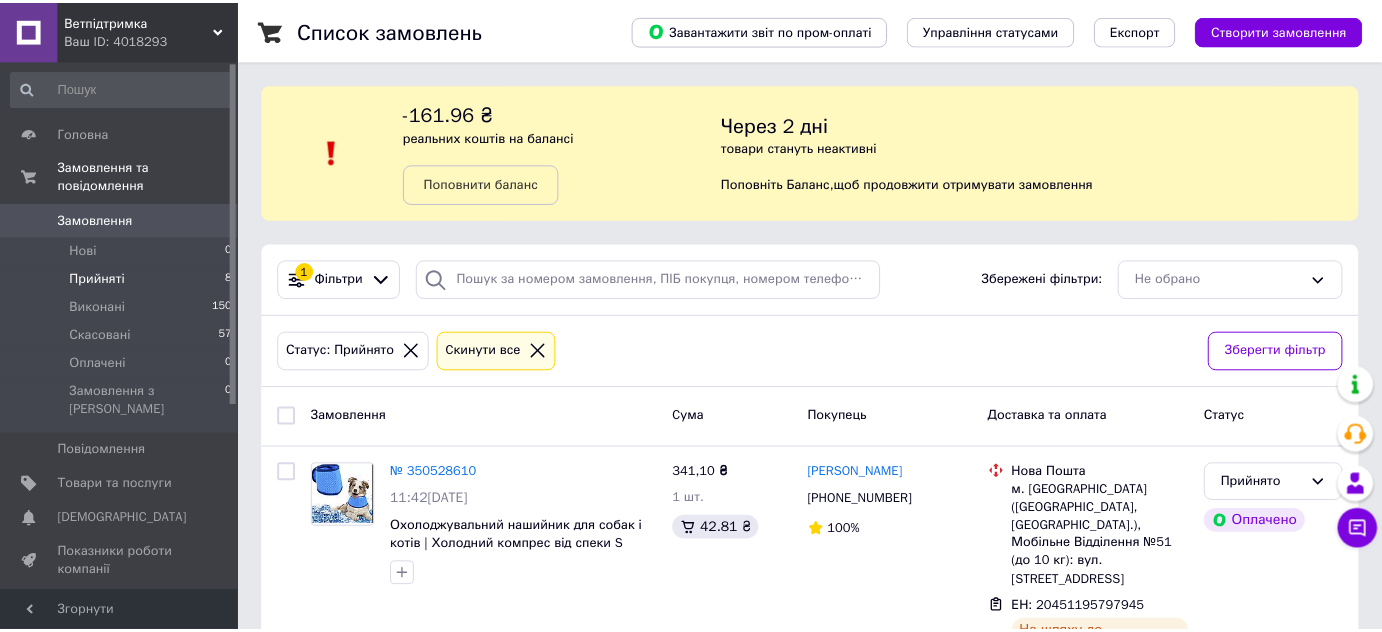 scroll, scrollTop: 0, scrollLeft: 0, axis: both 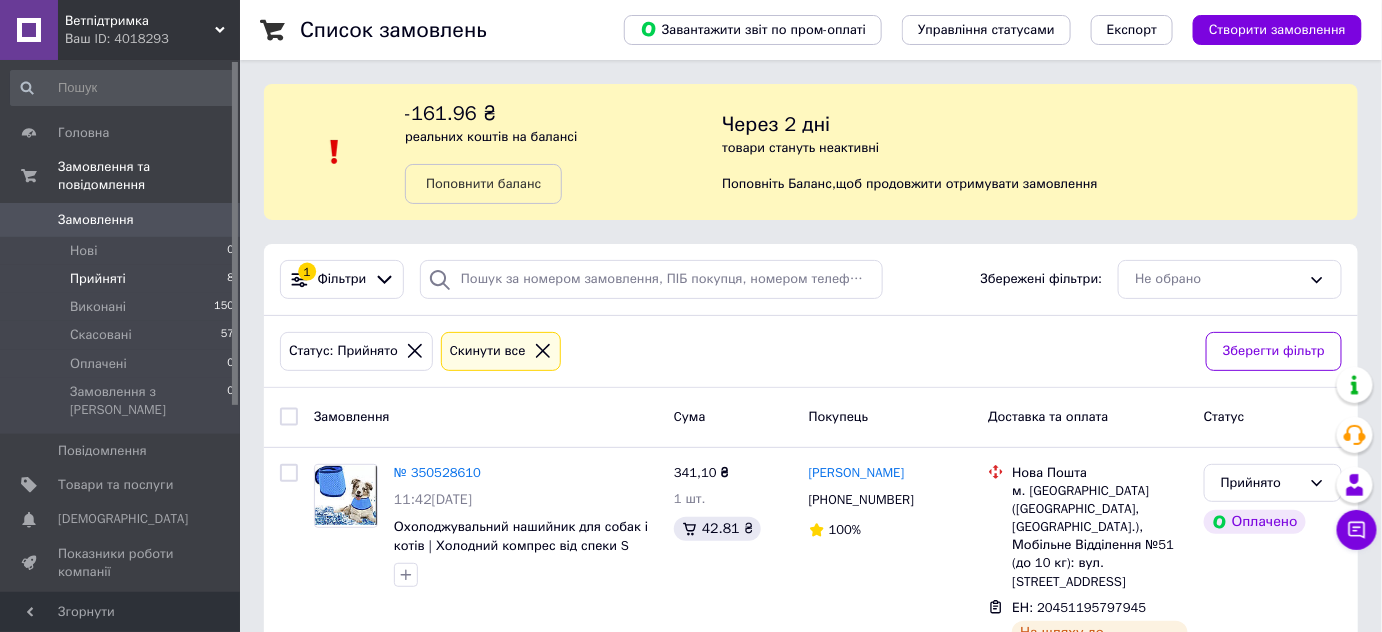 click on "Прийняті" at bounding box center [98, 279] 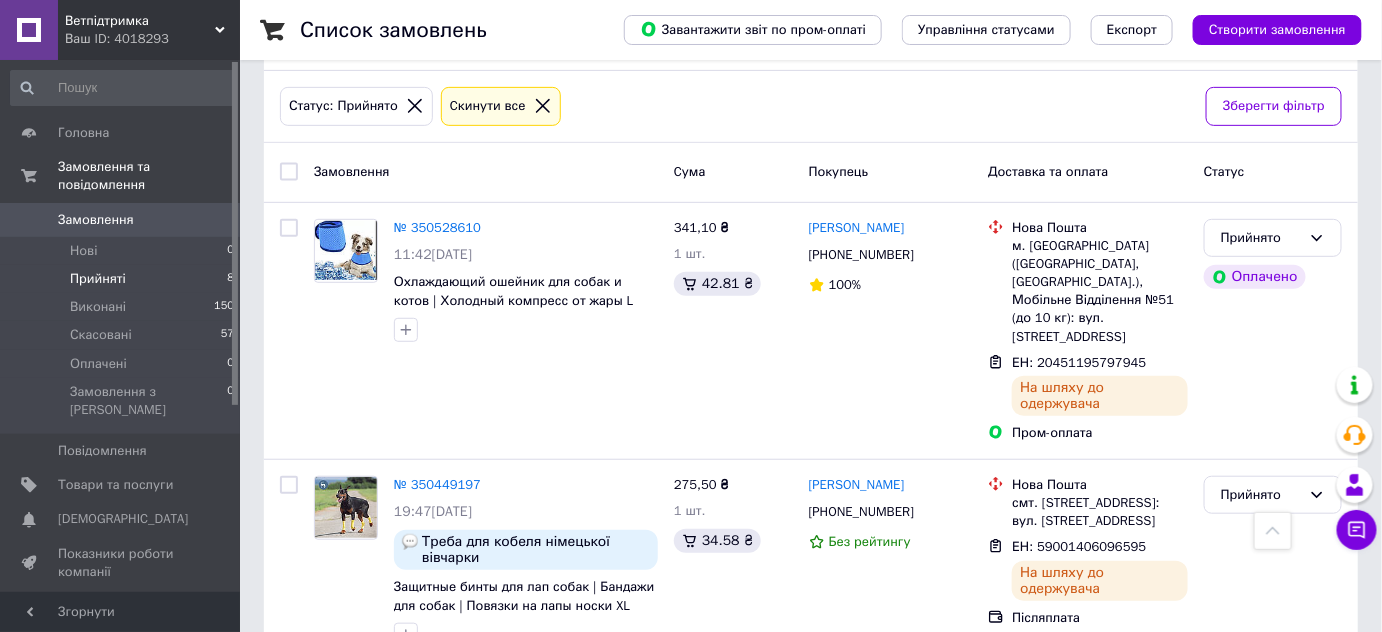 scroll, scrollTop: 141, scrollLeft: 0, axis: vertical 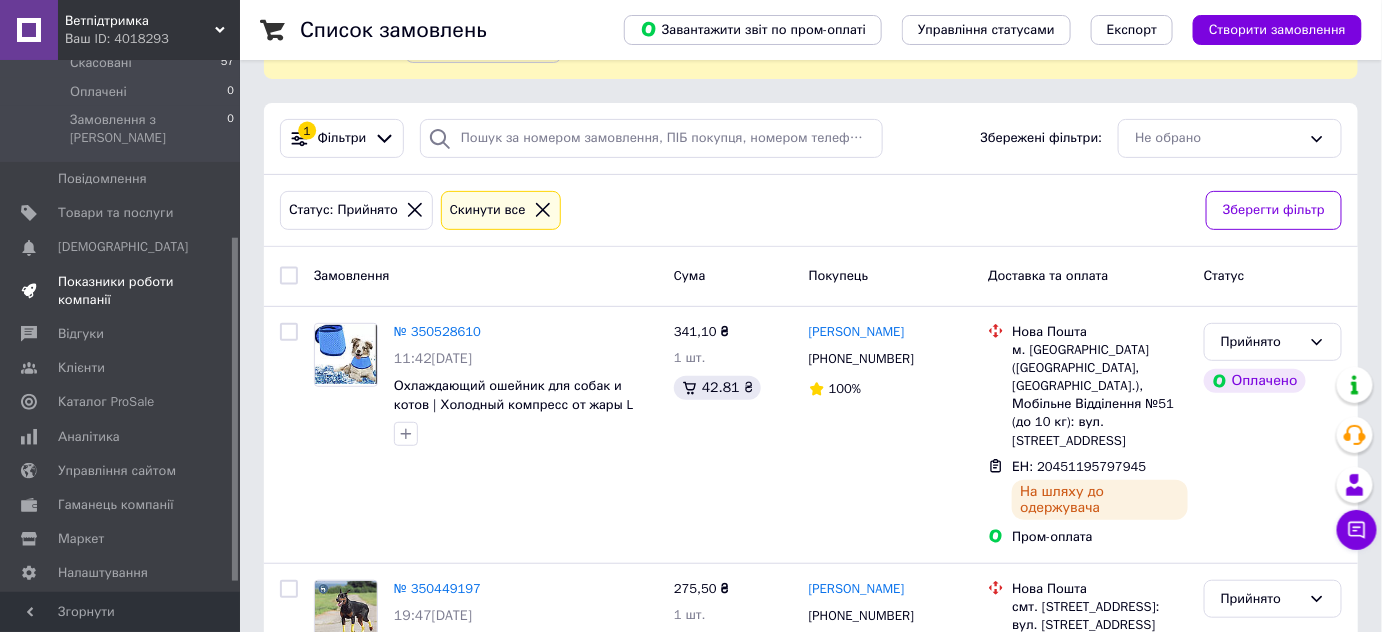 click on "Показники роботи компанії" at bounding box center (121, 291) 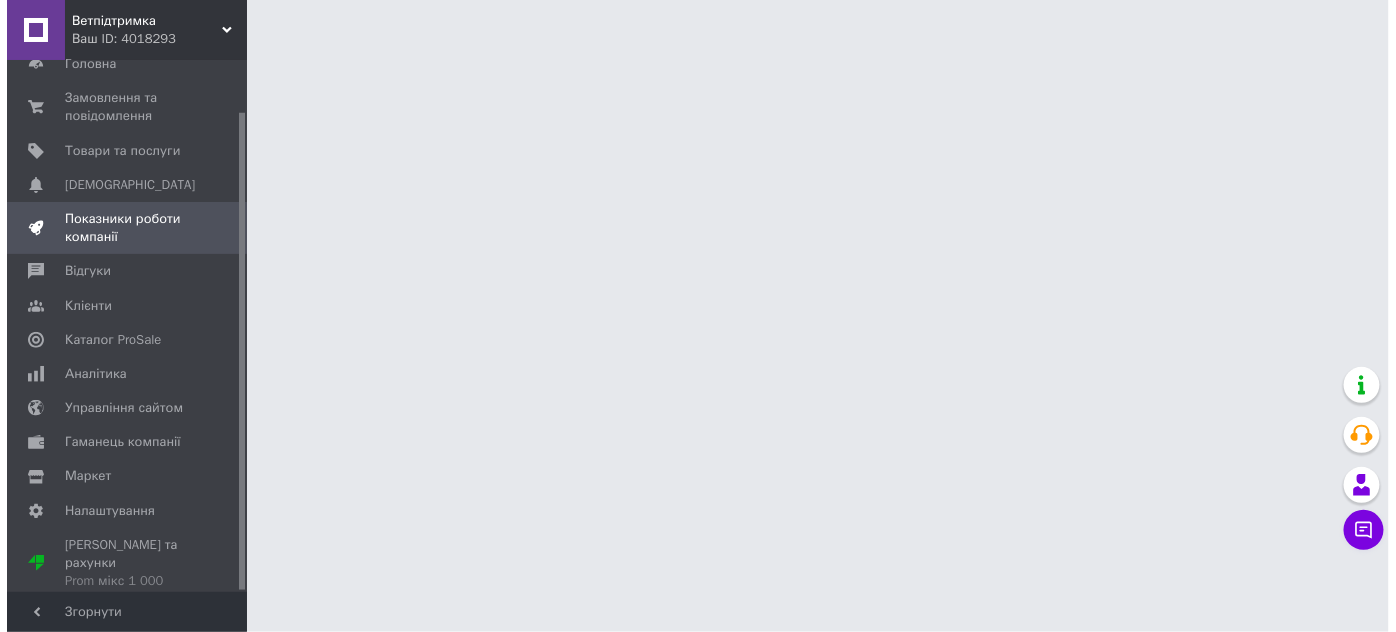 scroll, scrollTop: 0, scrollLeft: 0, axis: both 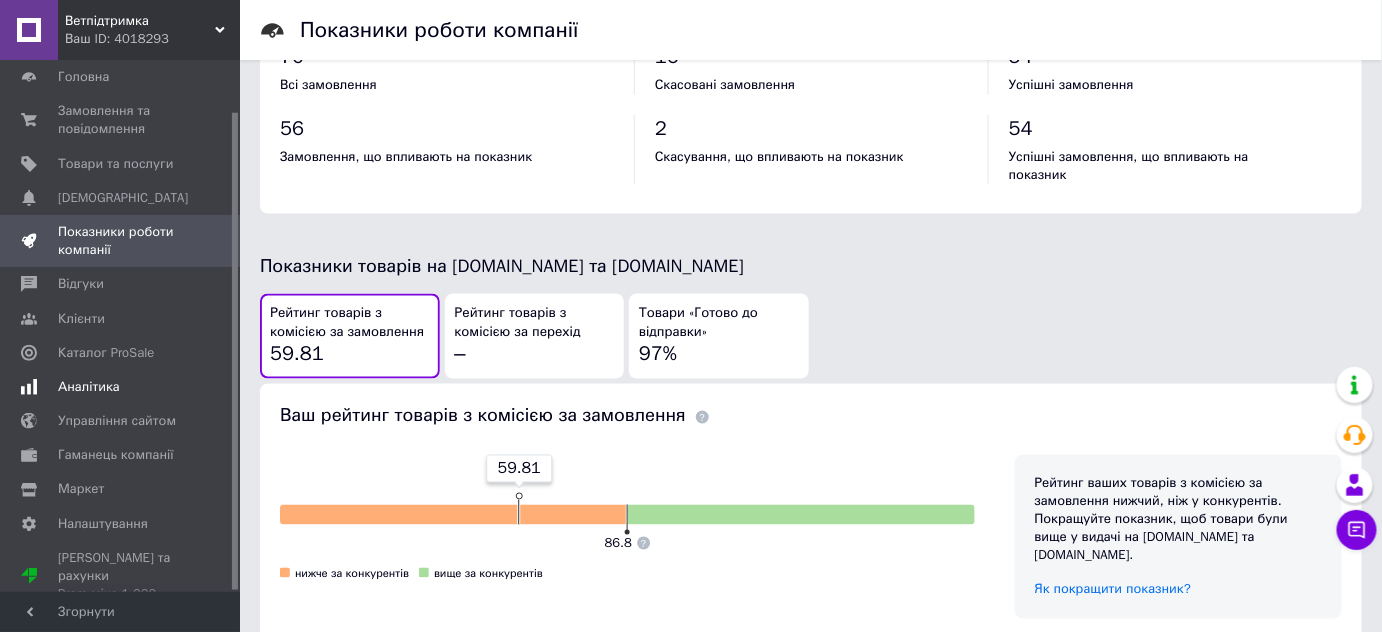 click on "Аналітика" at bounding box center (89, 387) 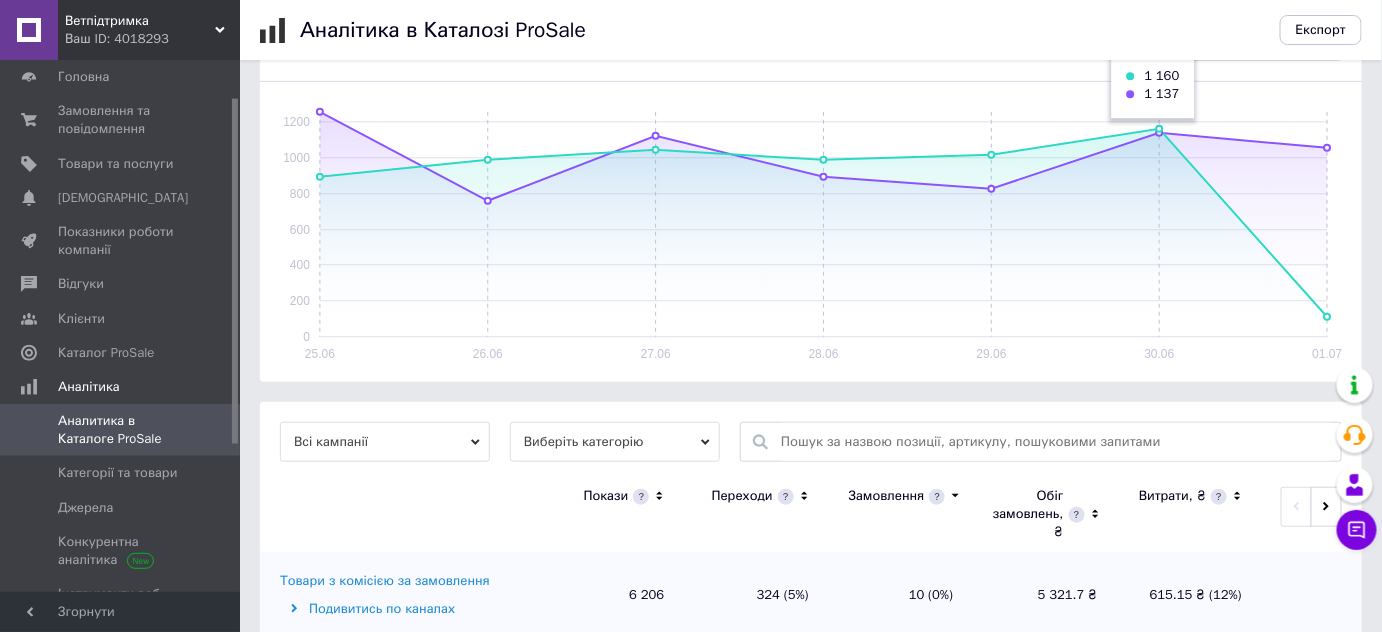 scroll, scrollTop: 368, scrollLeft: 0, axis: vertical 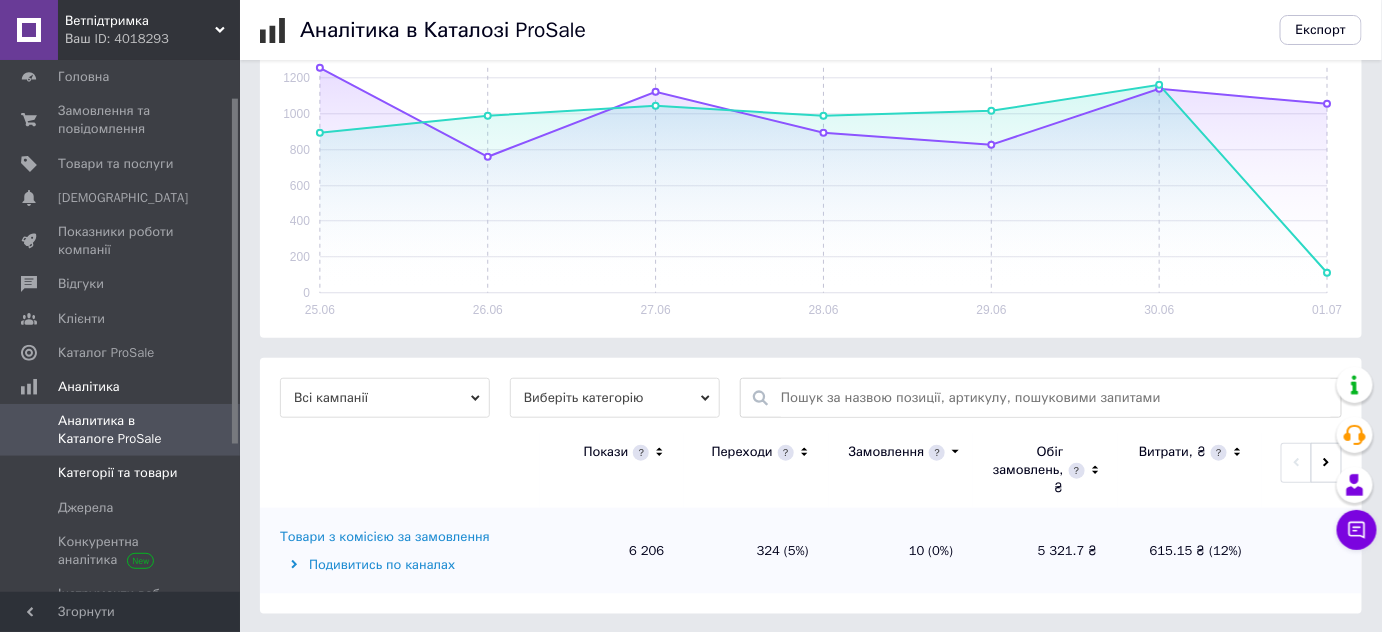 click on "Категорії та товари" at bounding box center [117, 473] 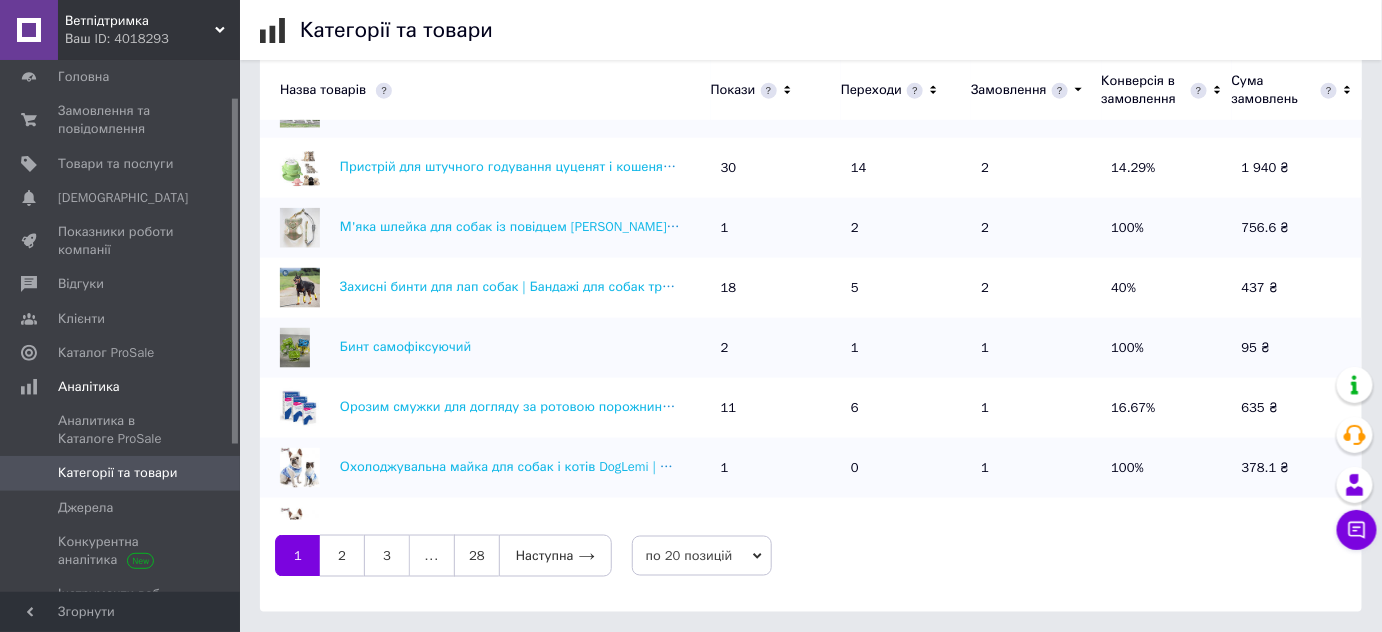 scroll, scrollTop: 513, scrollLeft: 0, axis: vertical 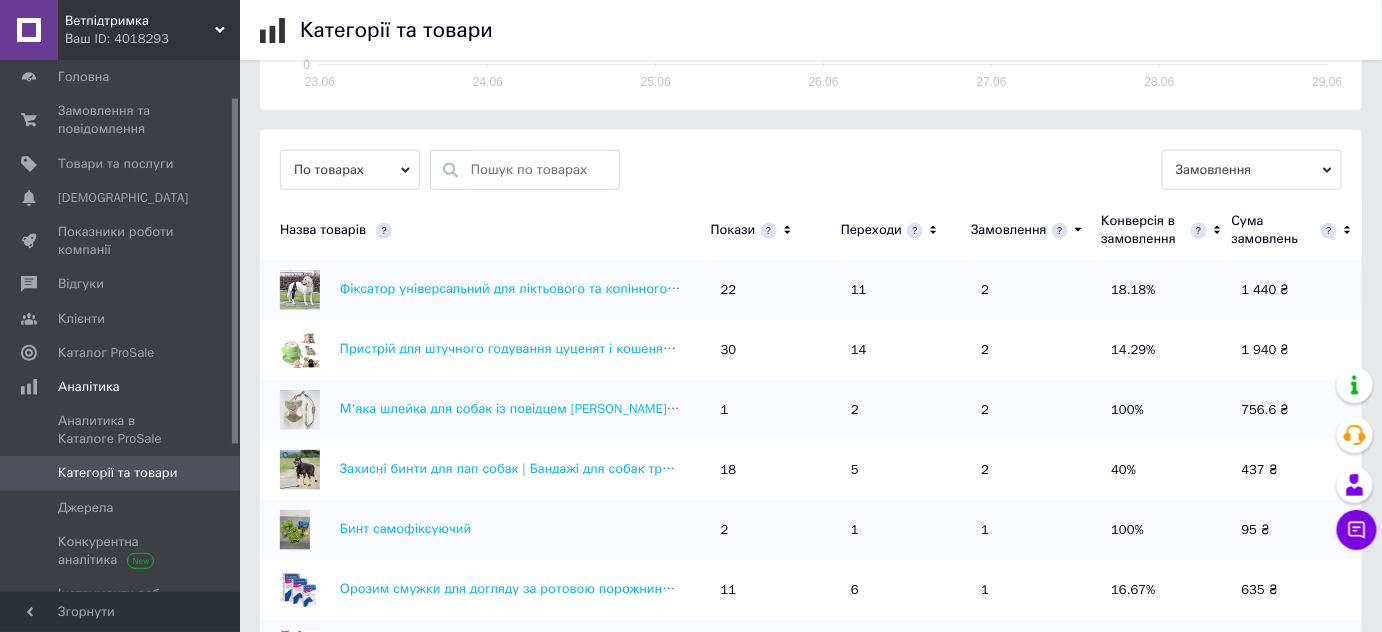 click 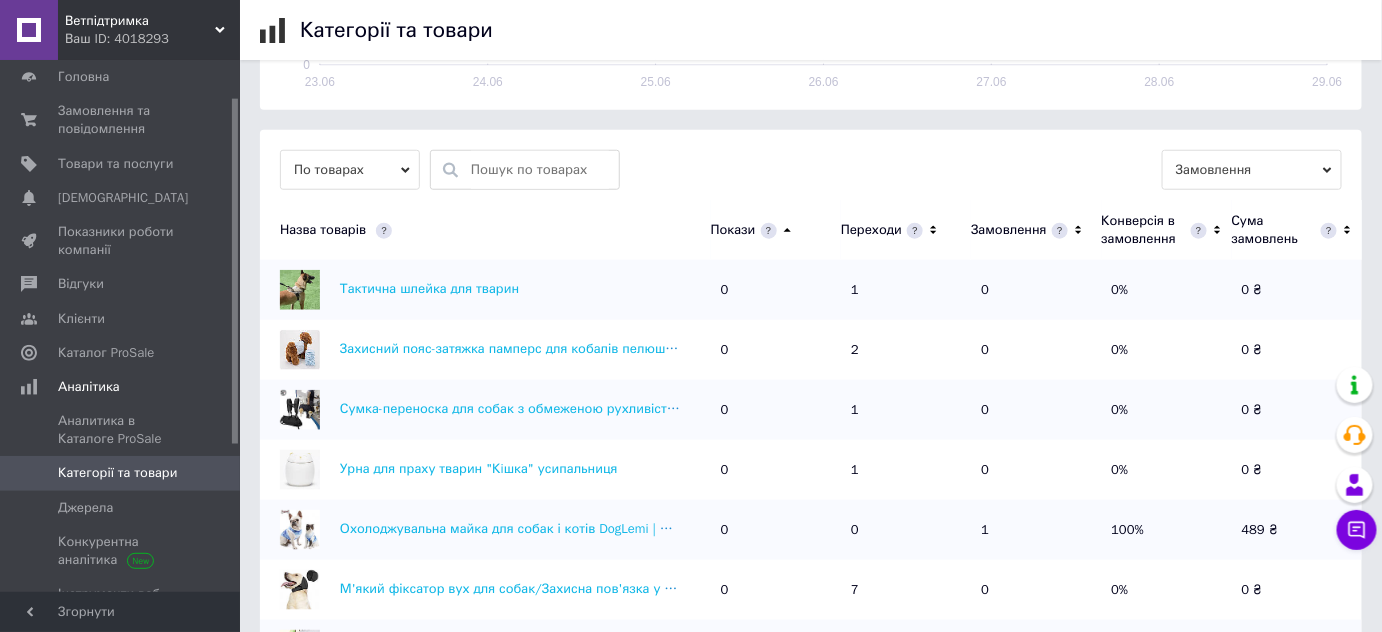 click 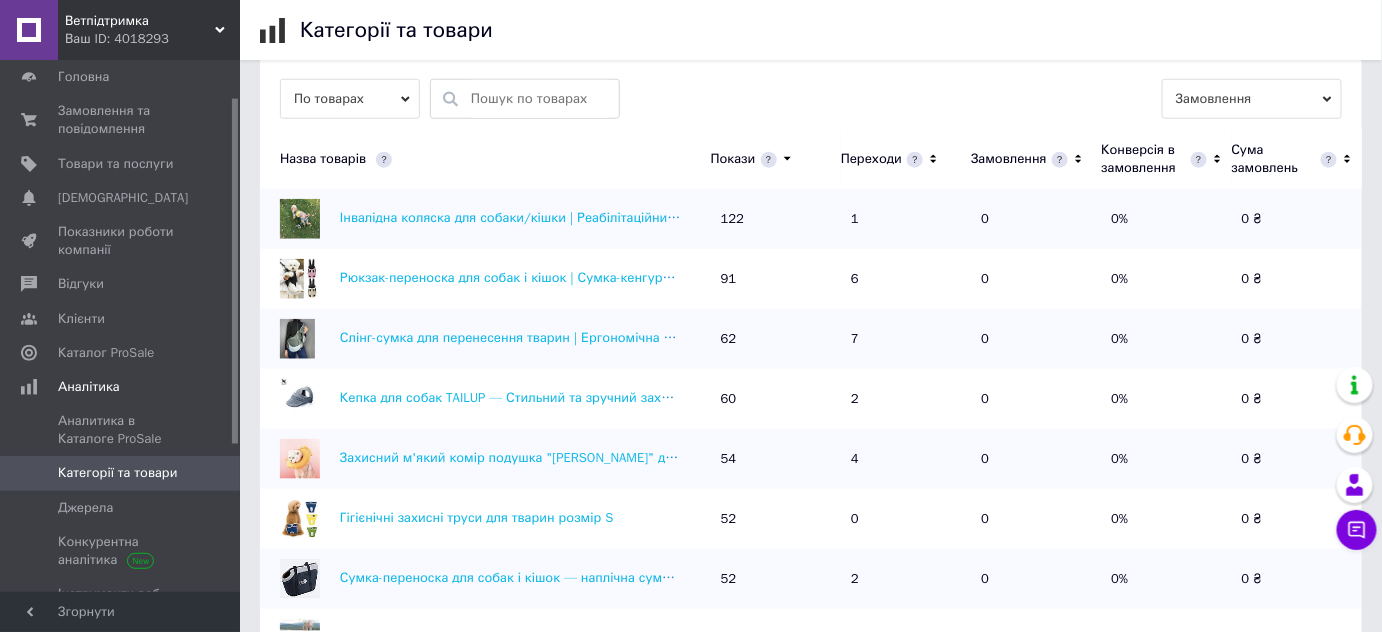 scroll, scrollTop: 695, scrollLeft: 0, axis: vertical 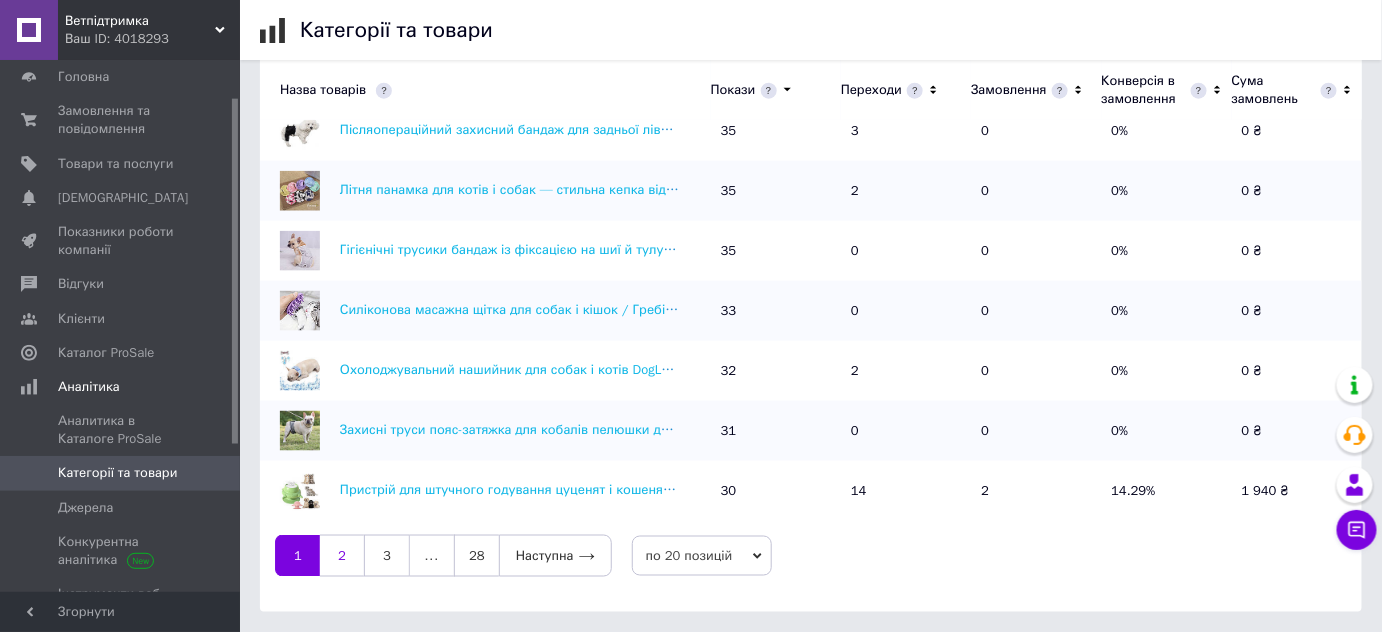 click on "2" at bounding box center (342, 556) 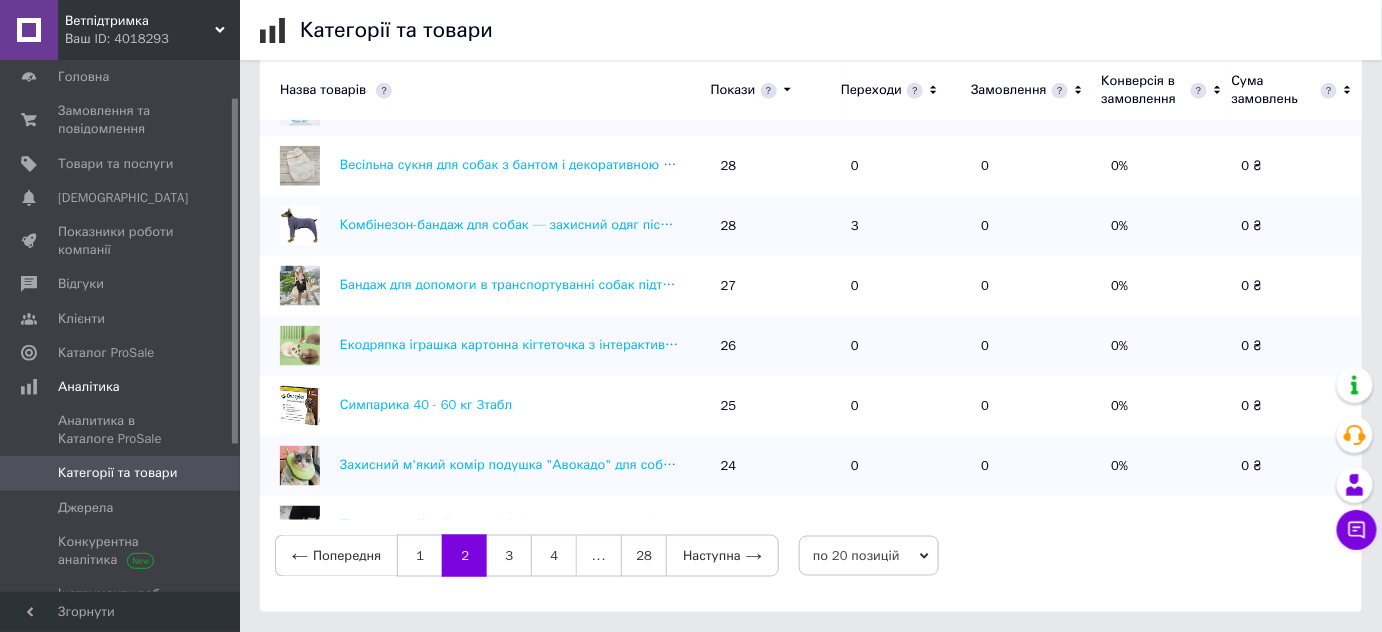 scroll, scrollTop: 0, scrollLeft: 0, axis: both 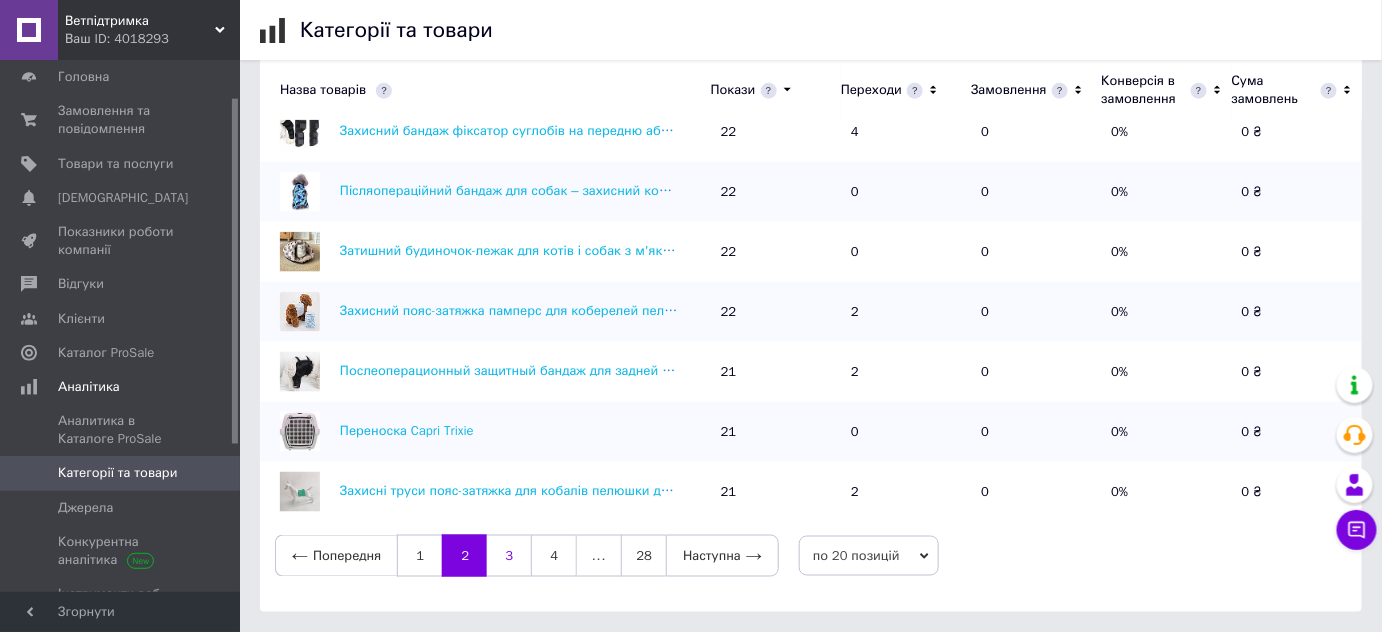 click on "3" at bounding box center (509, 556) 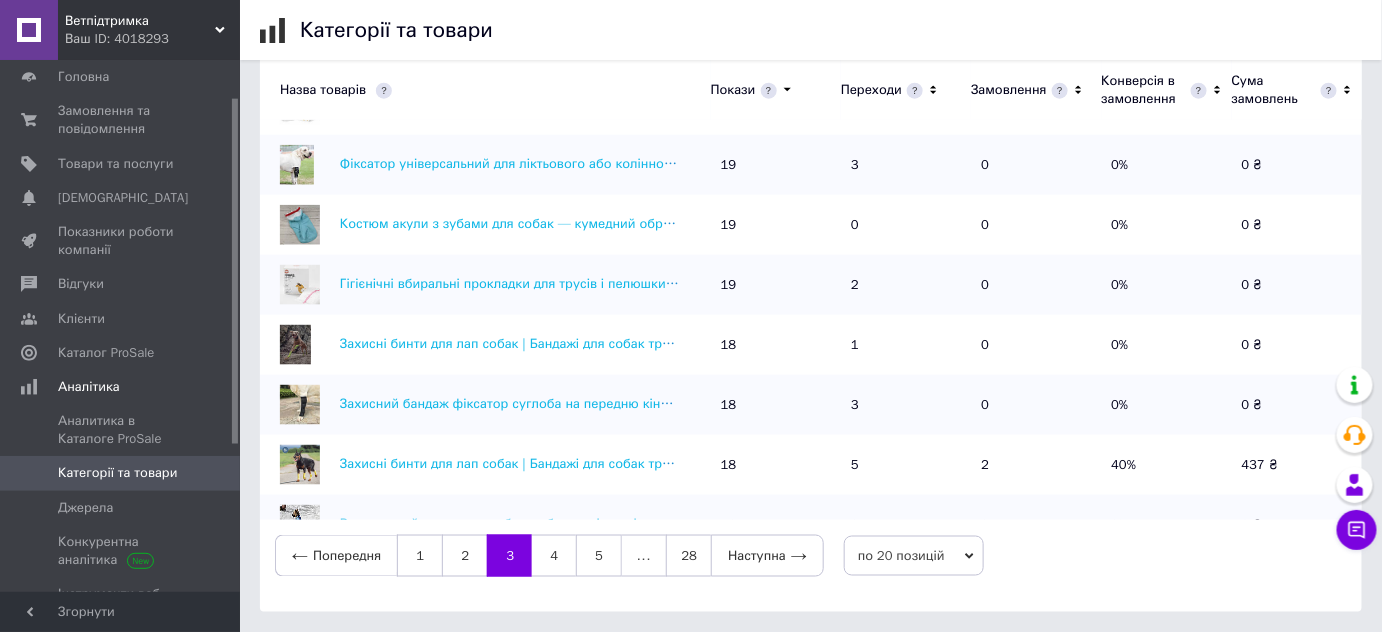 scroll, scrollTop: 0, scrollLeft: 0, axis: both 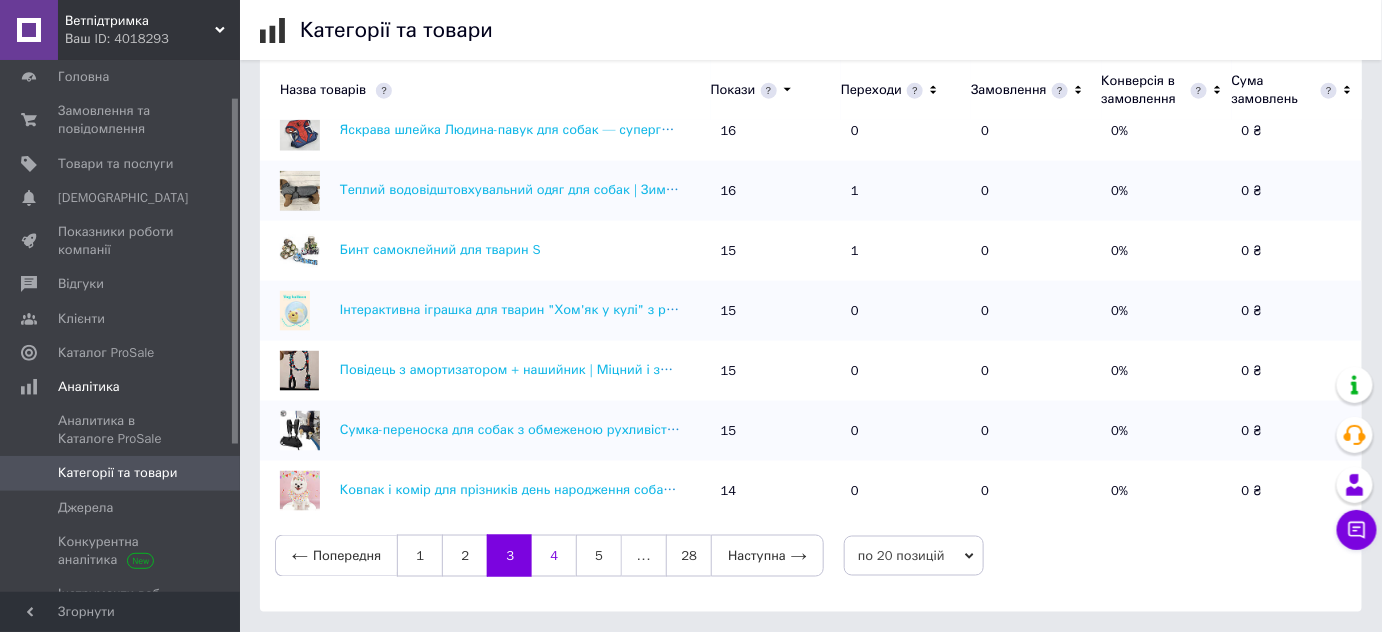 click on "4" at bounding box center [554, 556] 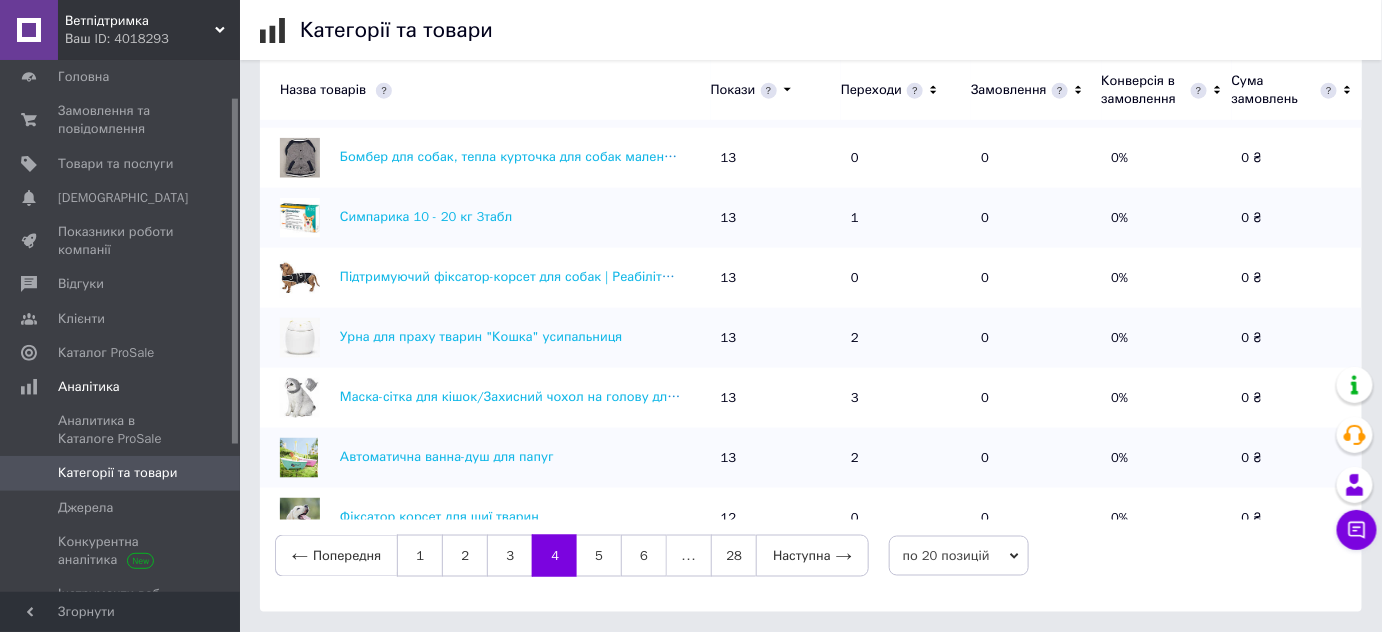 scroll, scrollTop: 0, scrollLeft: 0, axis: both 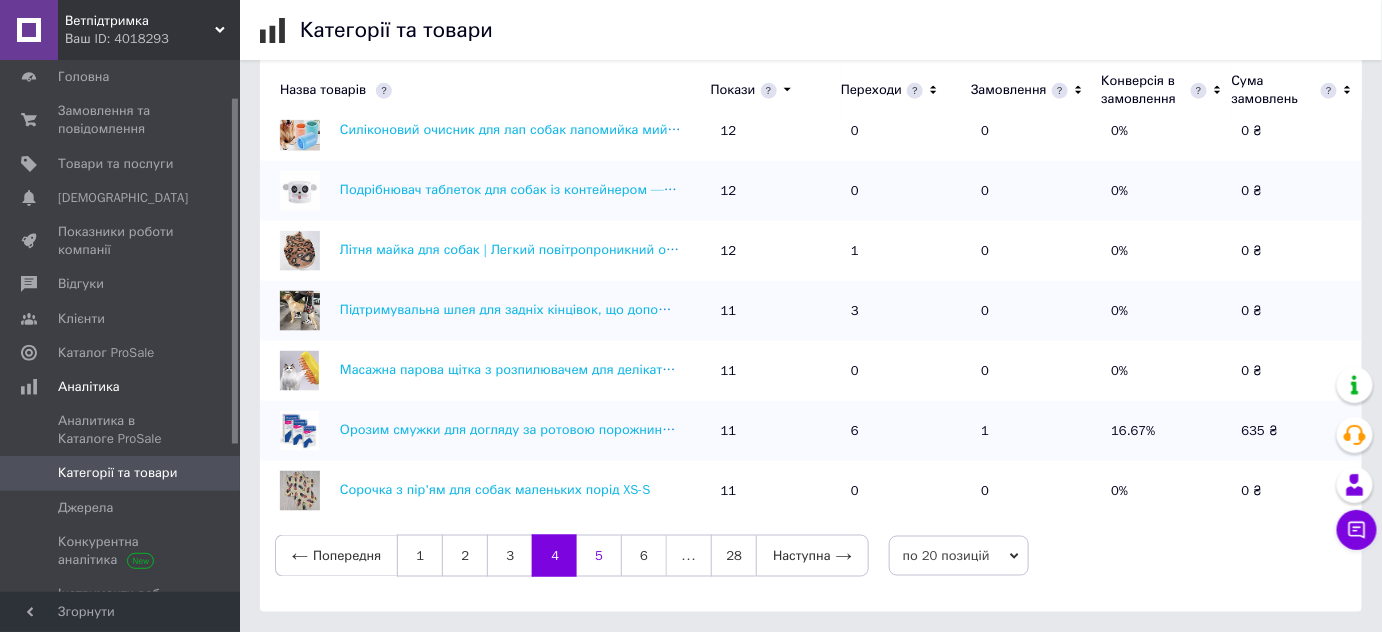 click on "5" at bounding box center (599, 556) 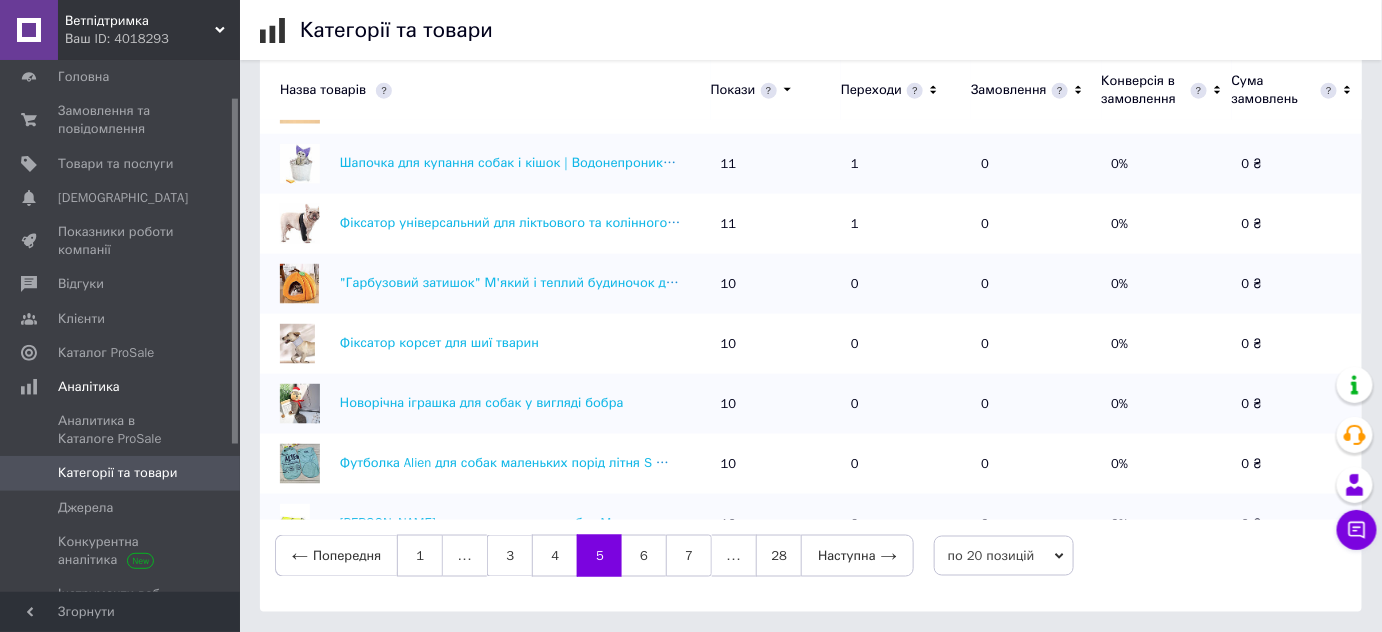 scroll, scrollTop: 0, scrollLeft: 0, axis: both 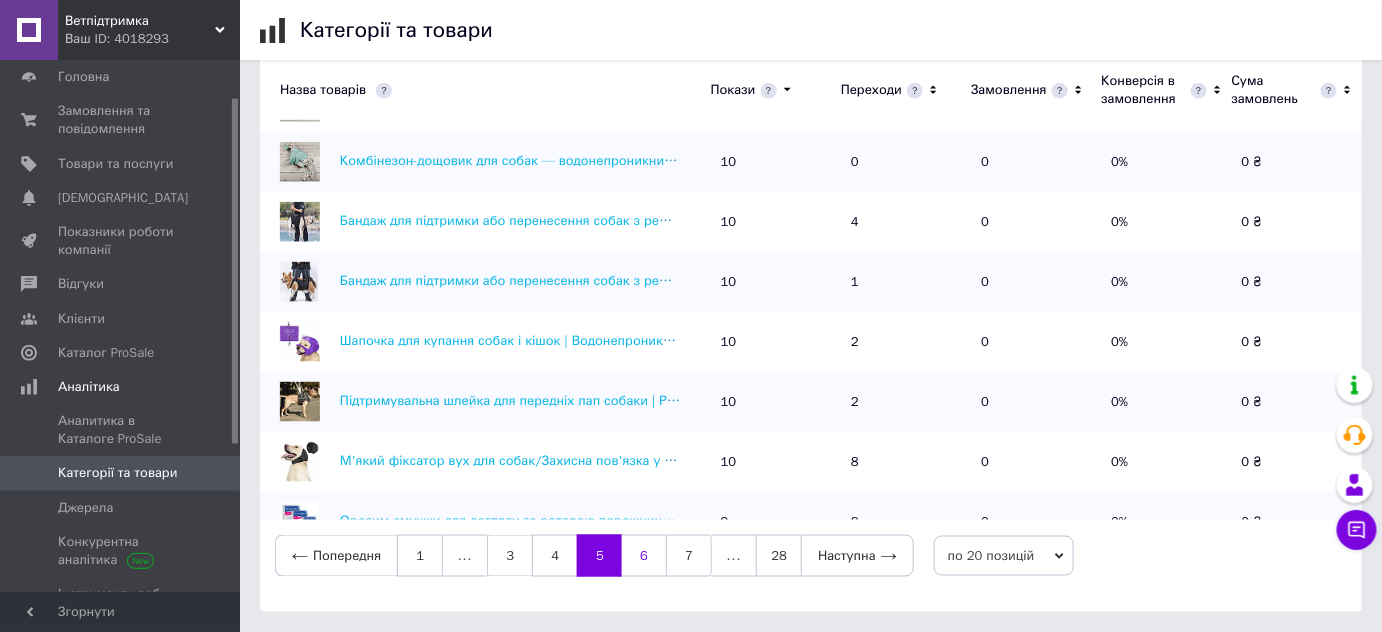 click on "6" at bounding box center (644, 556) 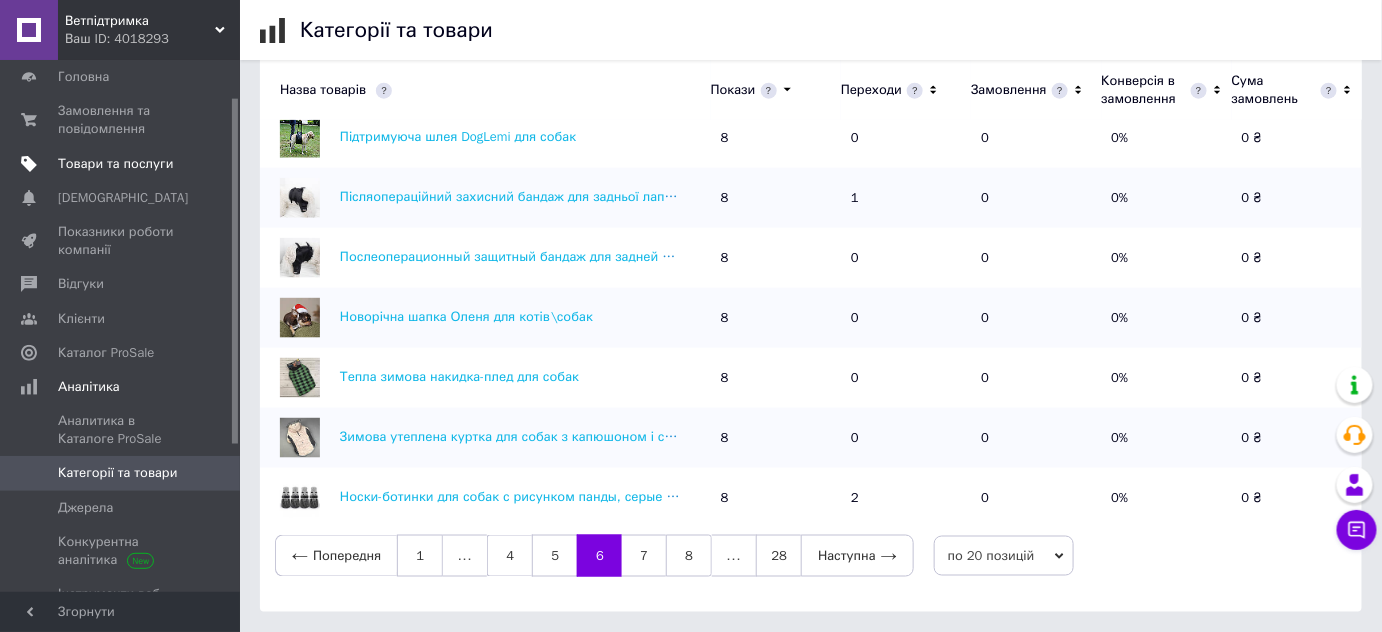 scroll, scrollTop: 30, scrollLeft: 0, axis: vertical 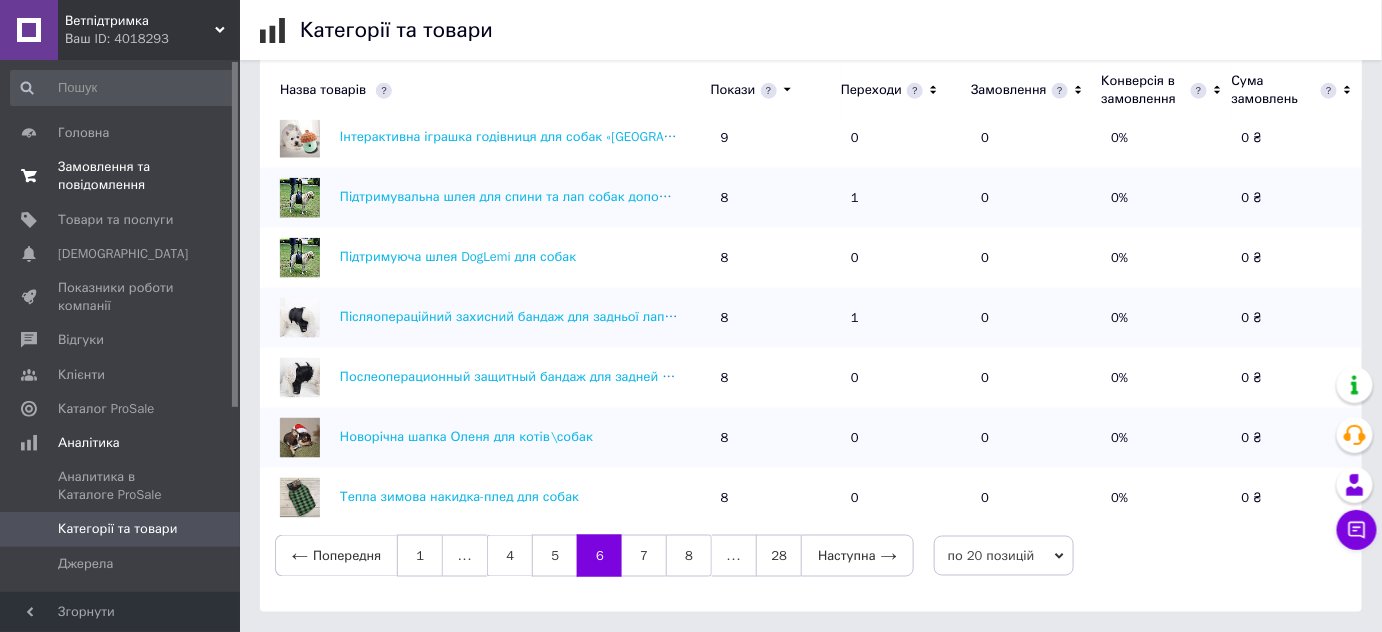 click on "Замовлення та повідомлення" at bounding box center (121, 176) 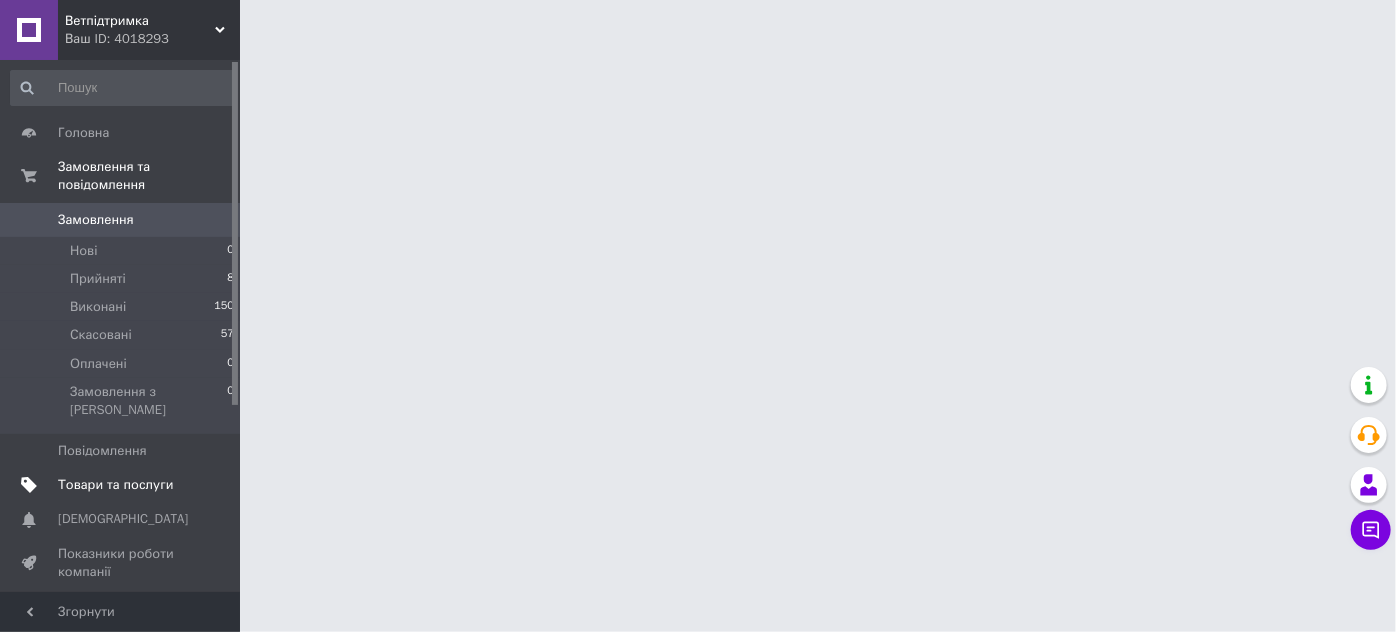 click on "Товари та послуги" at bounding box center [115, 485] 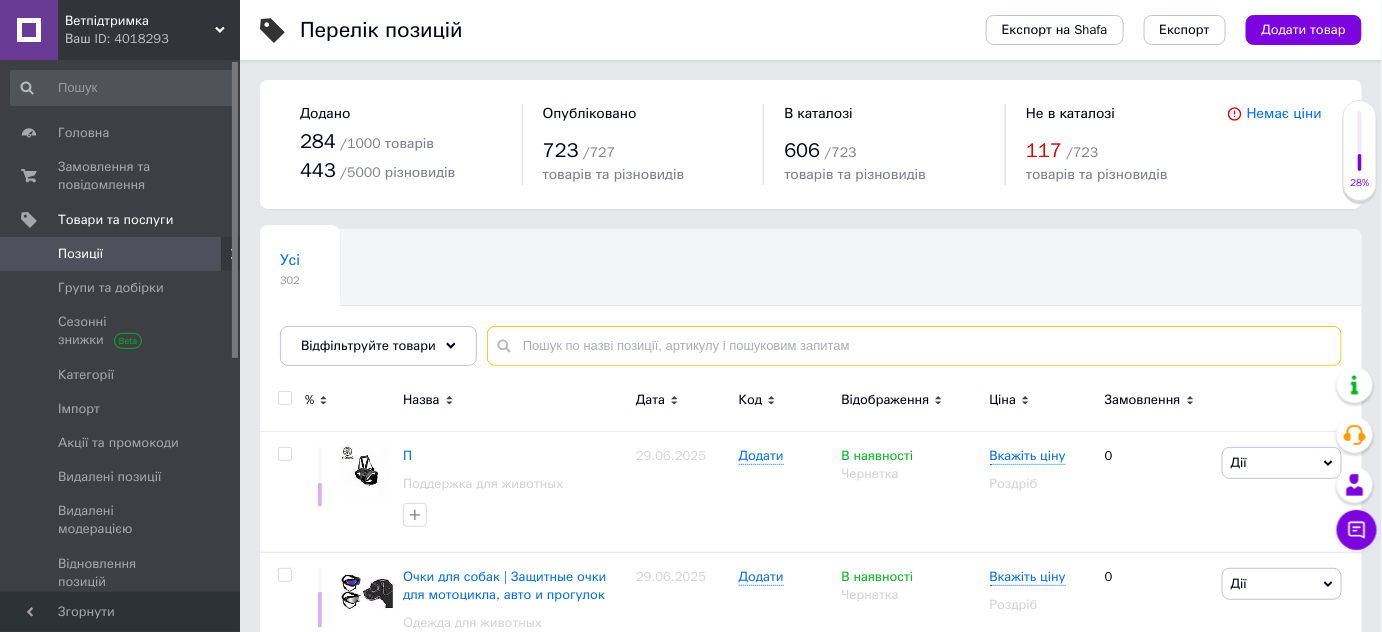 click at bounding box center (914, 346) 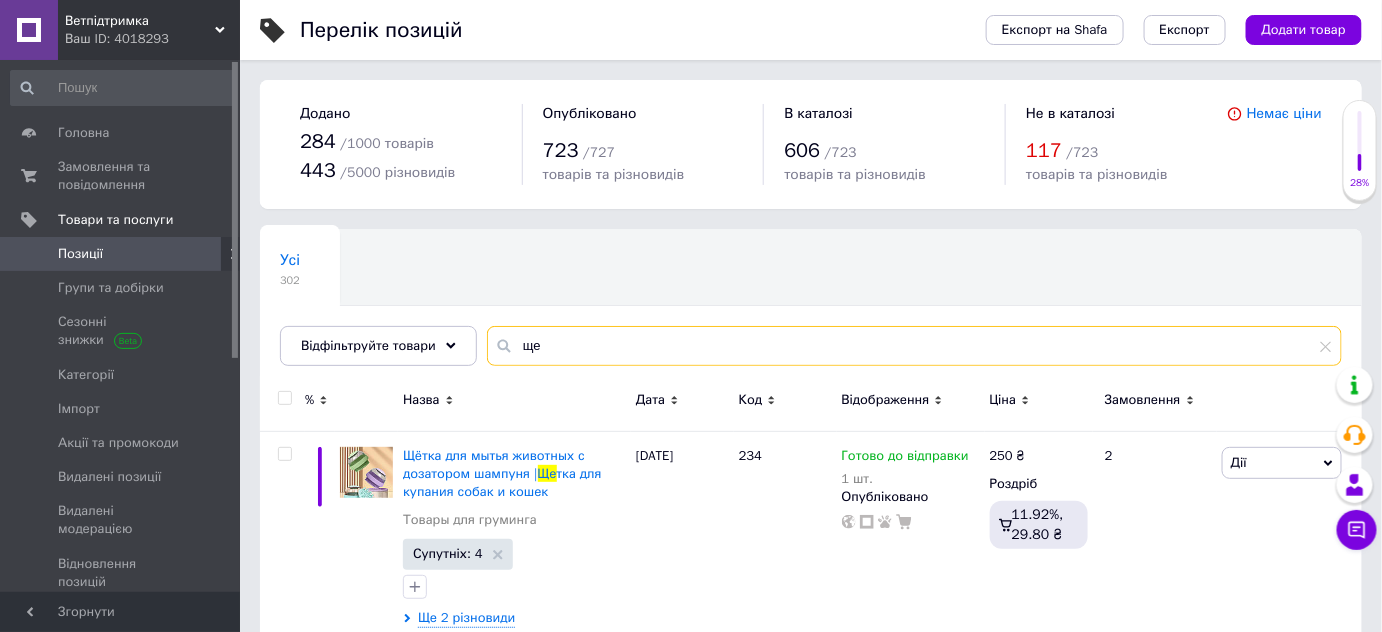 scroll, scrollTop: 272, scrollLeft: 0, axis: vertical 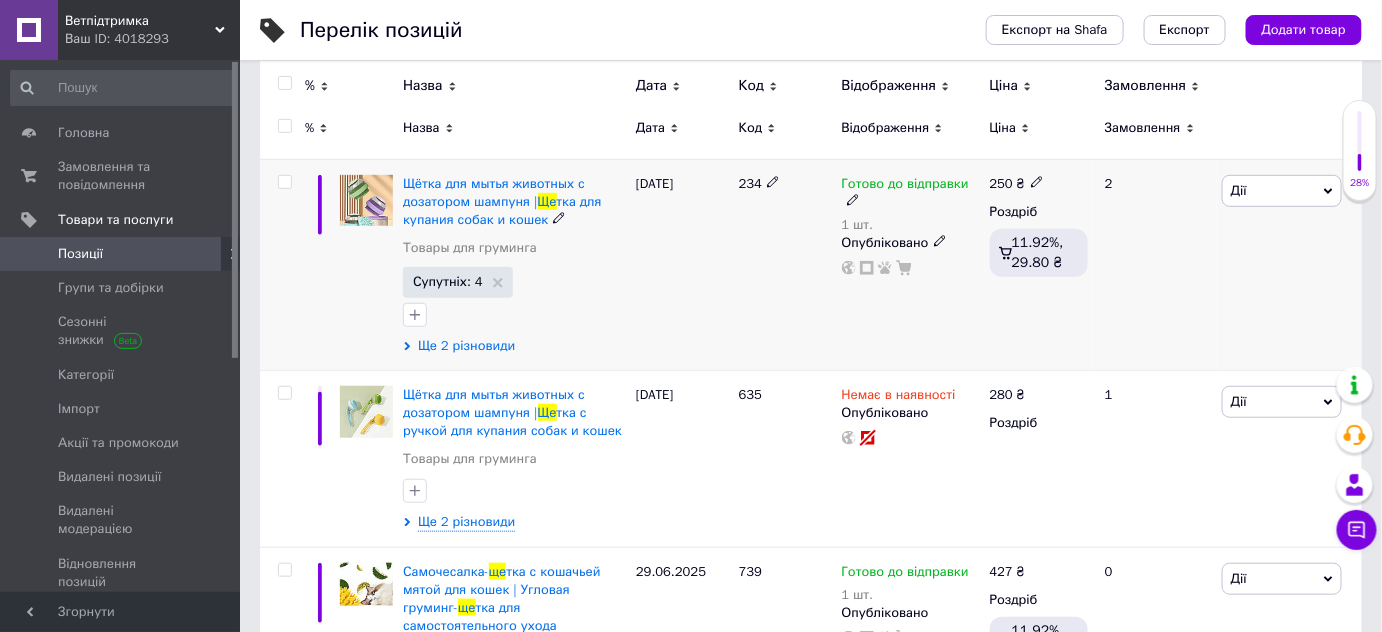 type on "ще" 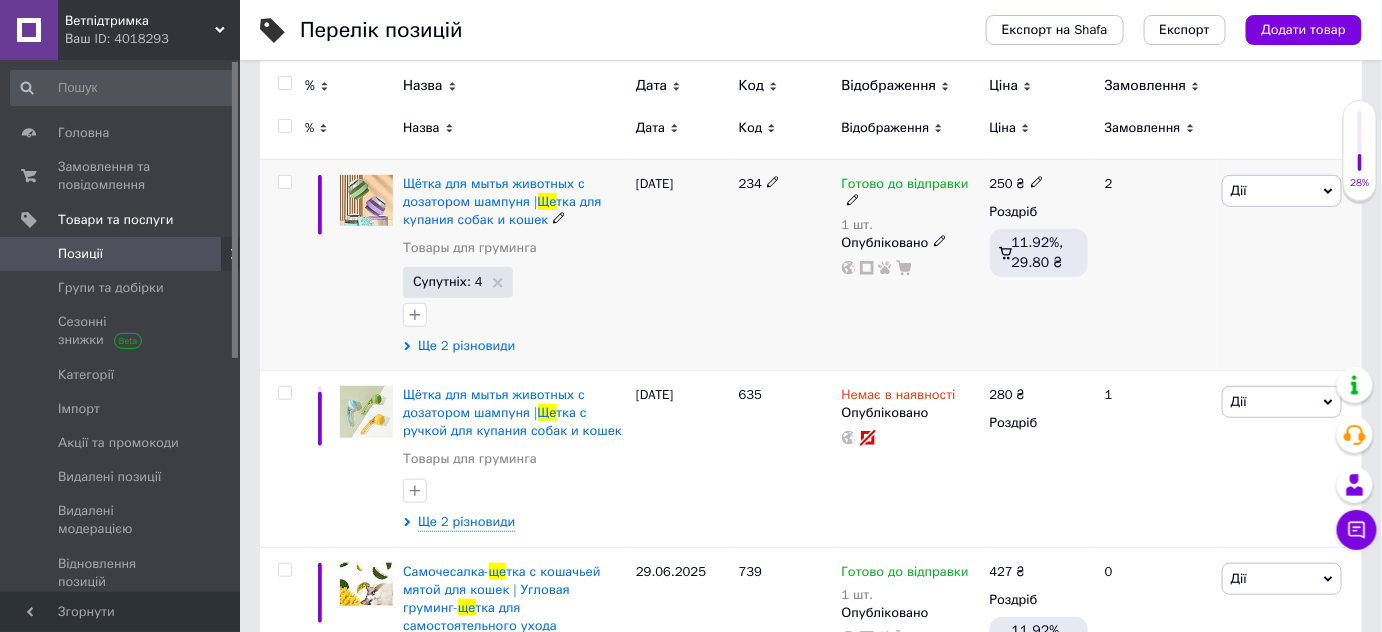 click on "Ще 2 різновиди" at bounding box center [466, 346] 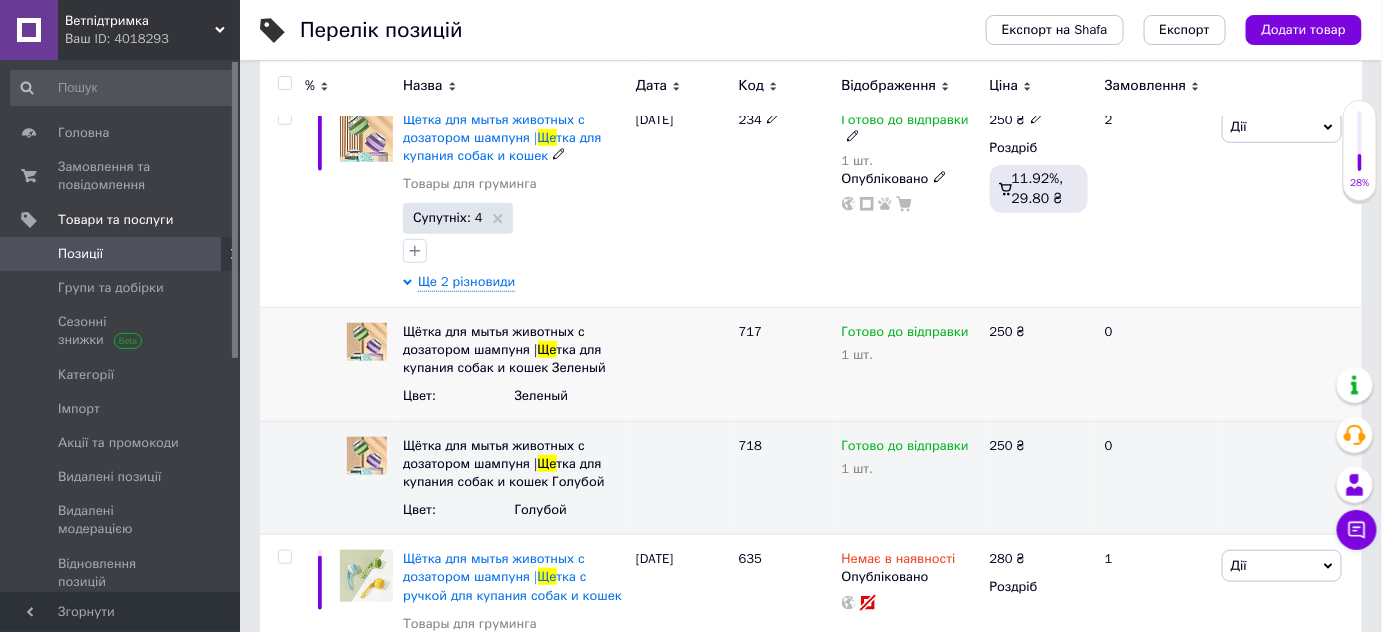 scroll, scrollTop: 363, scrollLeft: 0, axis: vertical 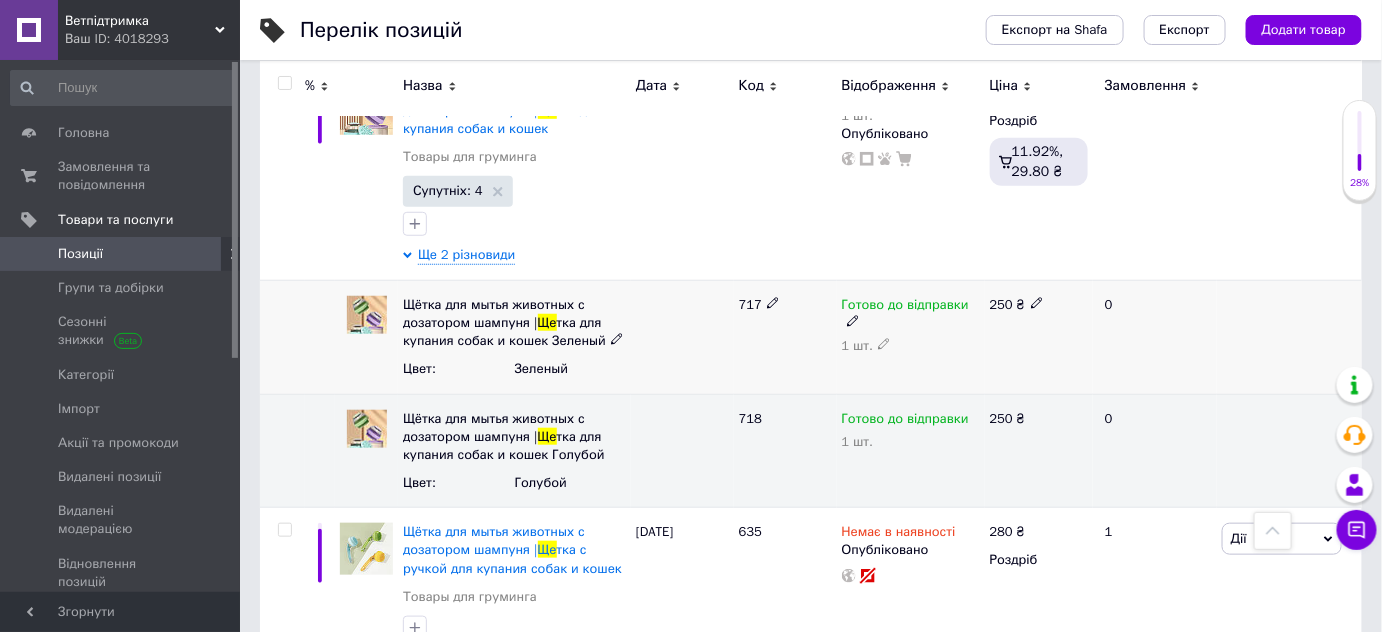 click 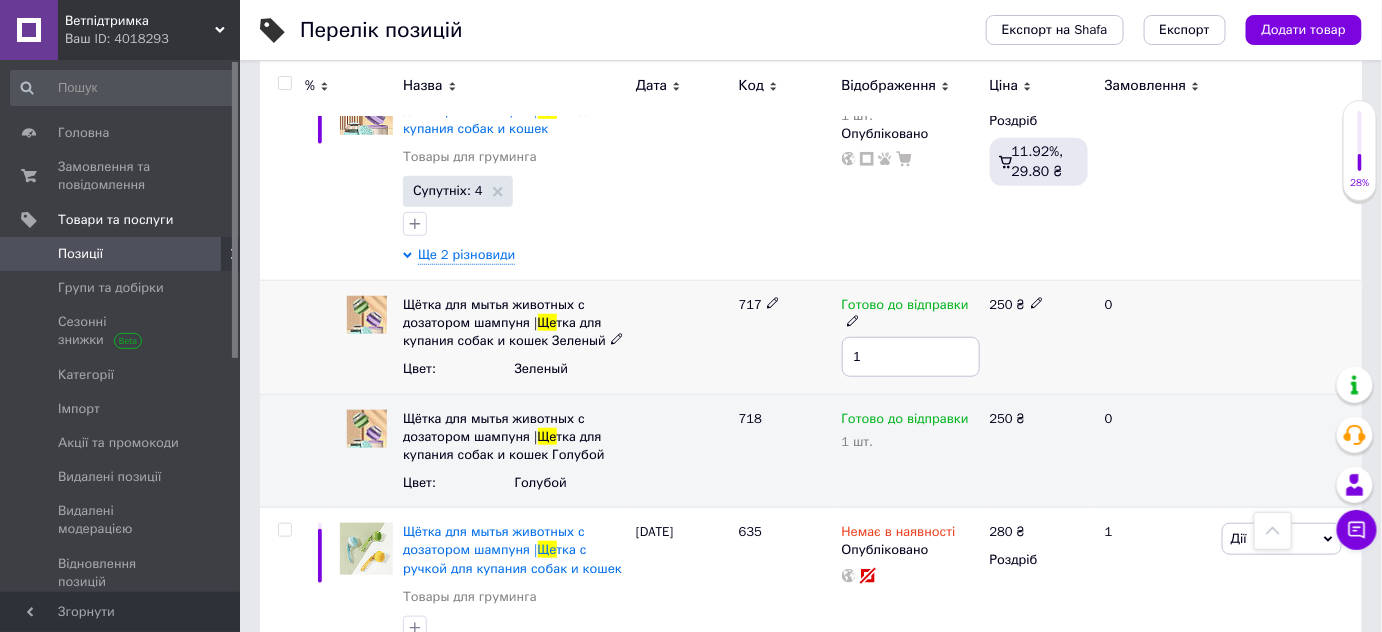 type 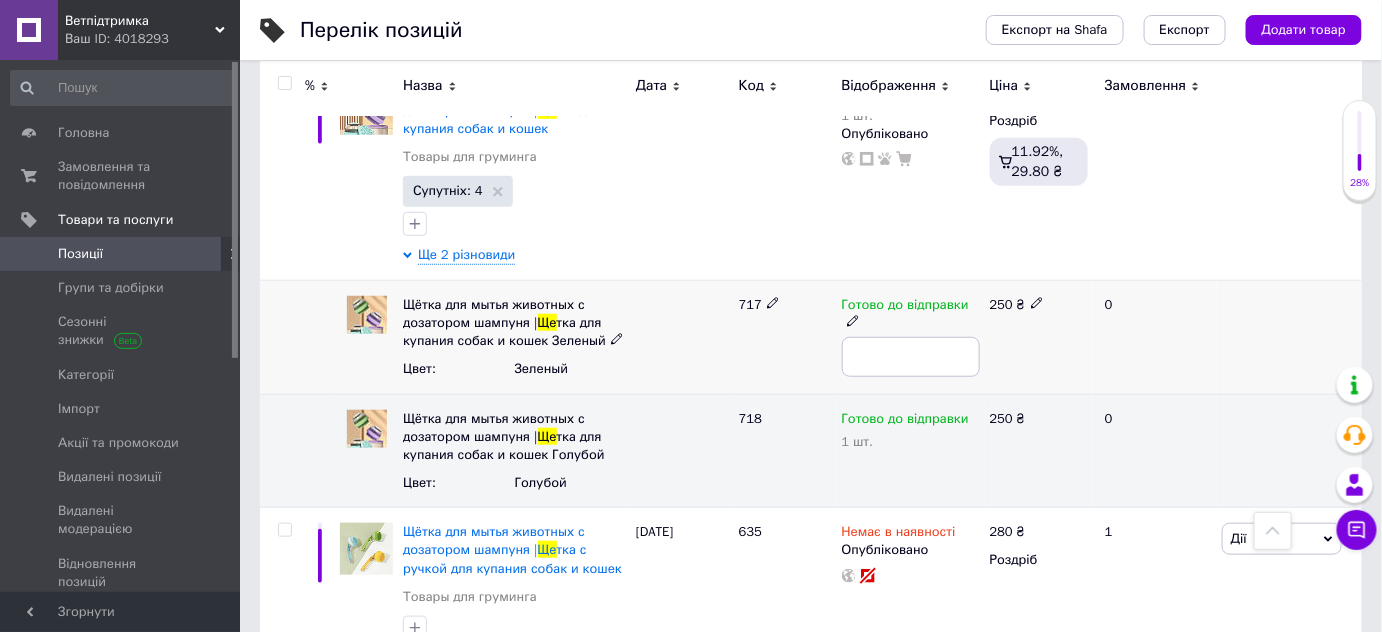 click on "Готово до відправки" at bounding box center (905, 307) 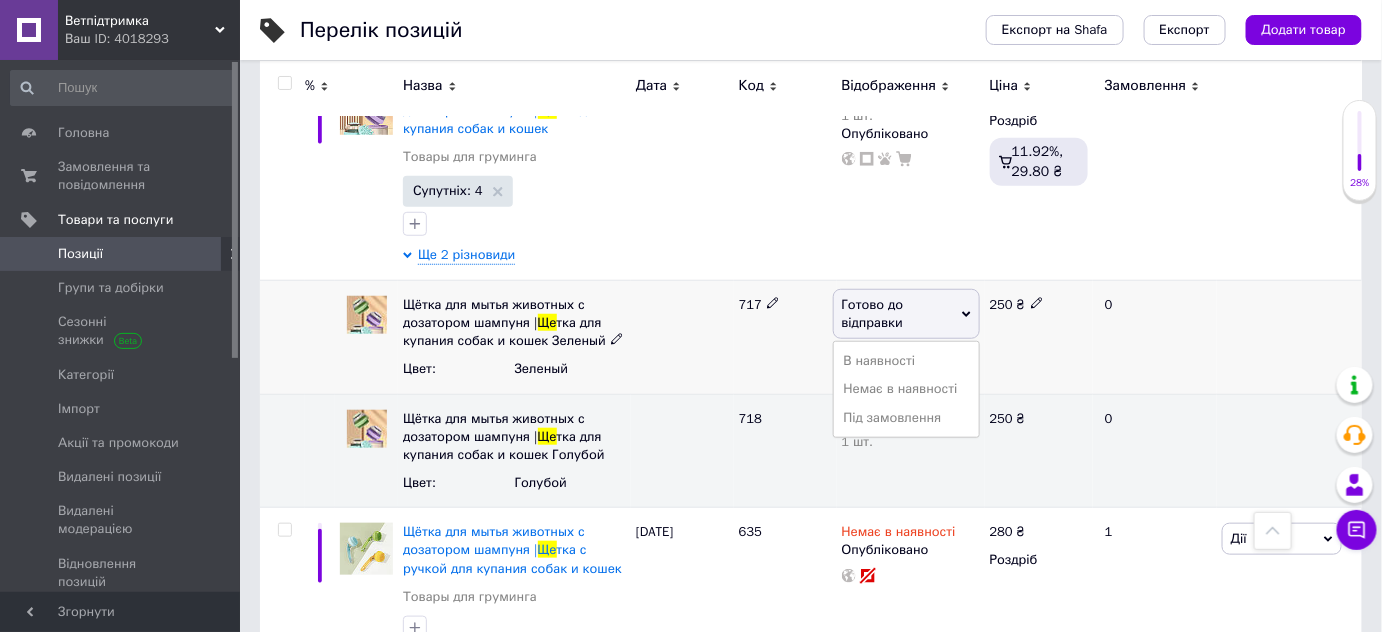 click on "Готово до відправки" at bounding box center (873, 313) 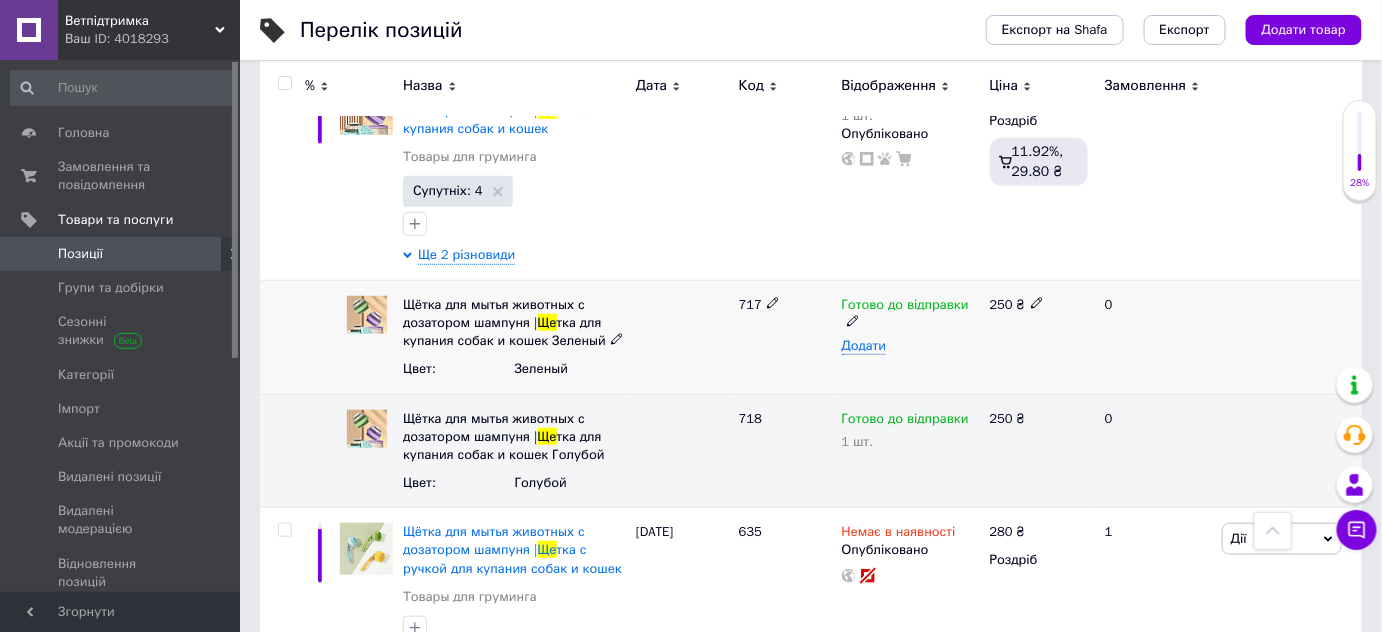 click 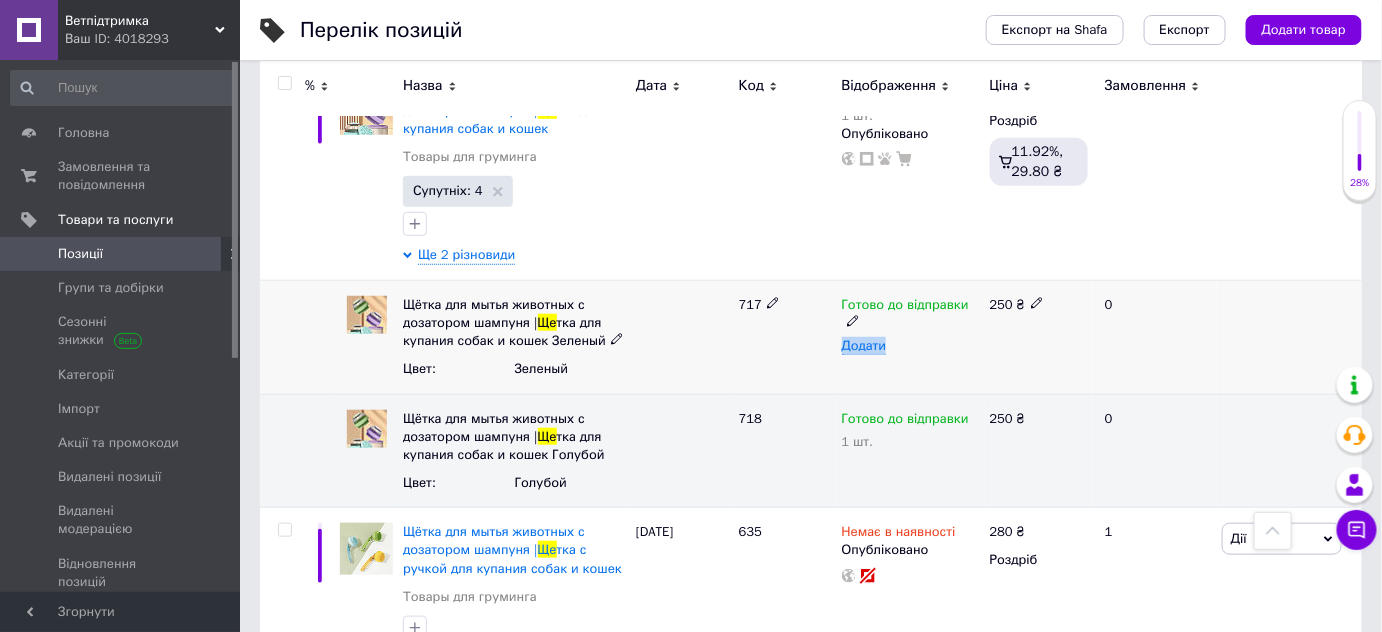 click 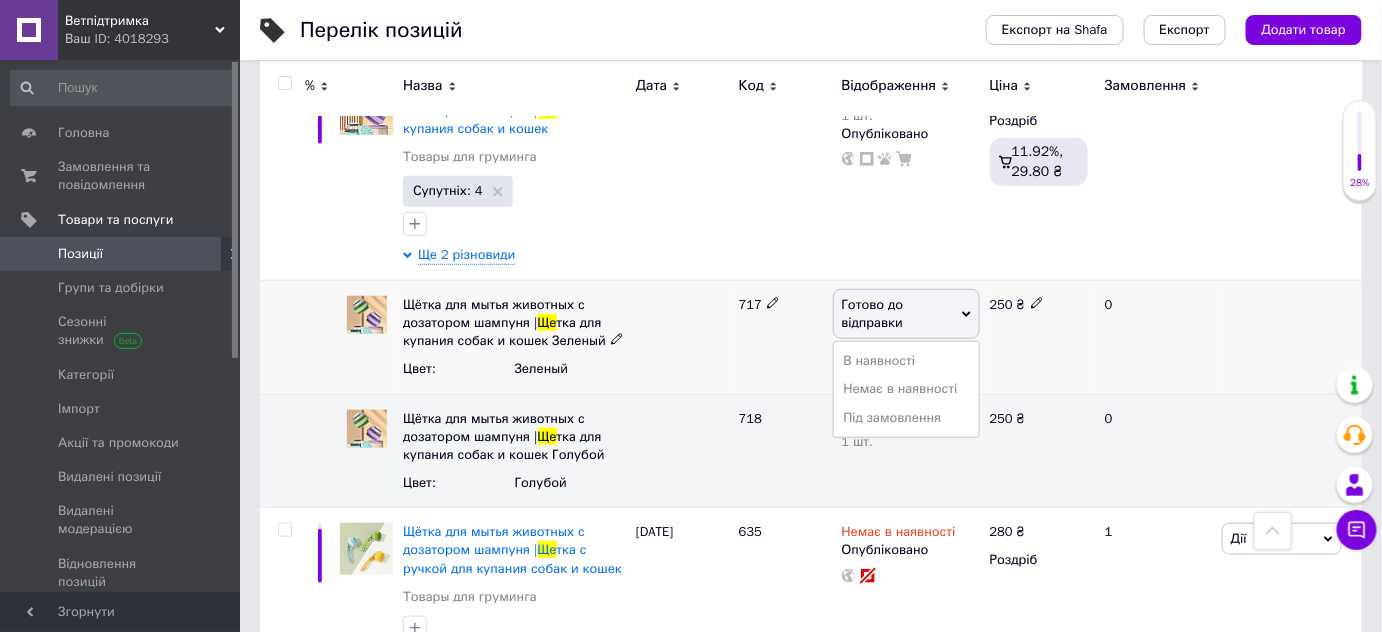 click on "Готово до відправки" at bounding box center (873, 313) 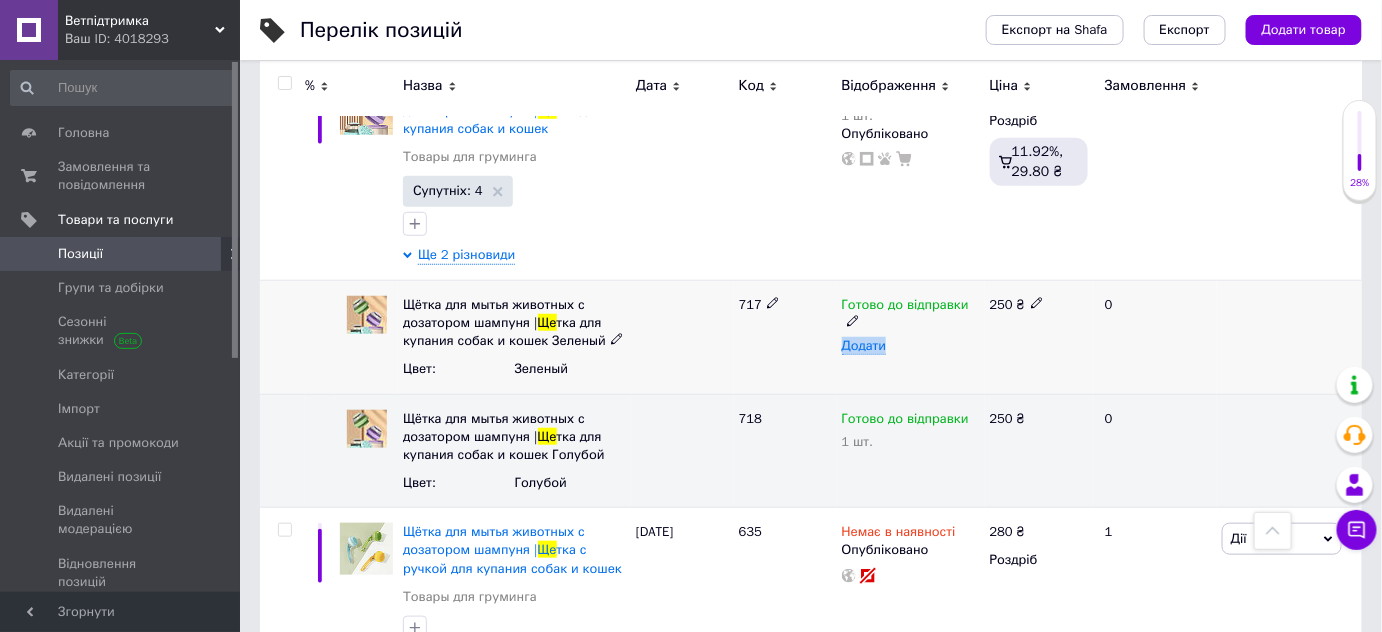 click 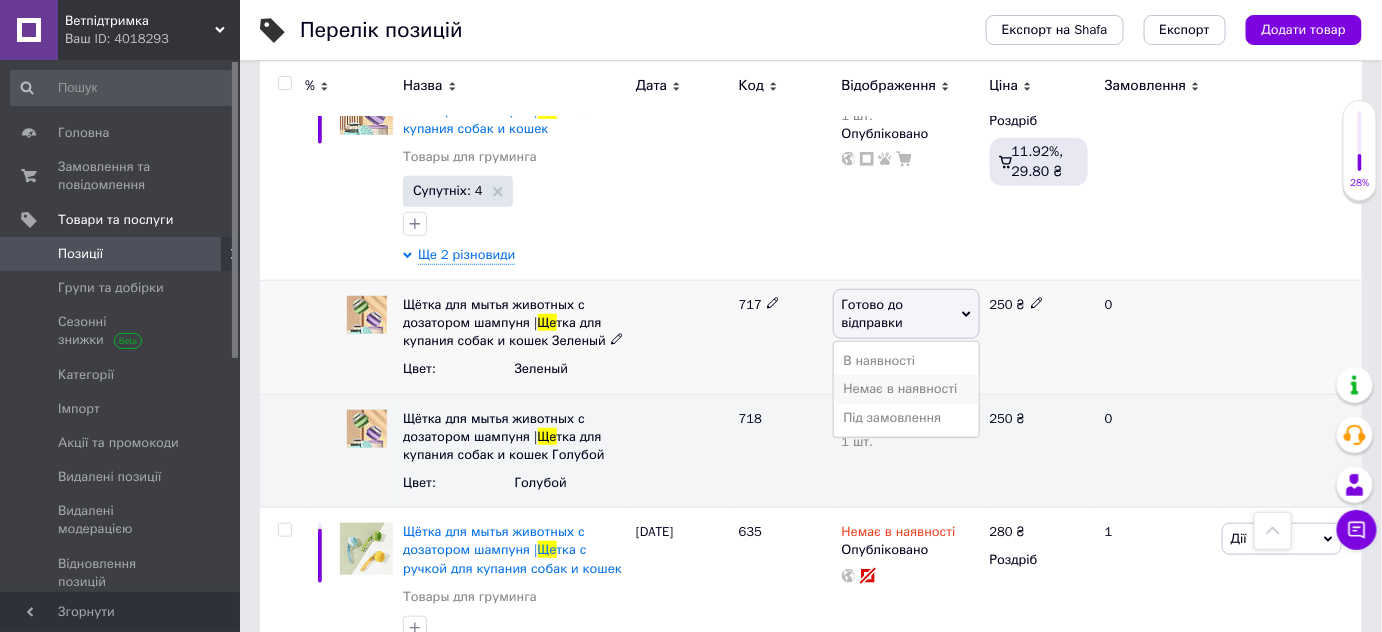 click on "Немає в наявності" at bounding box center (906, 389) 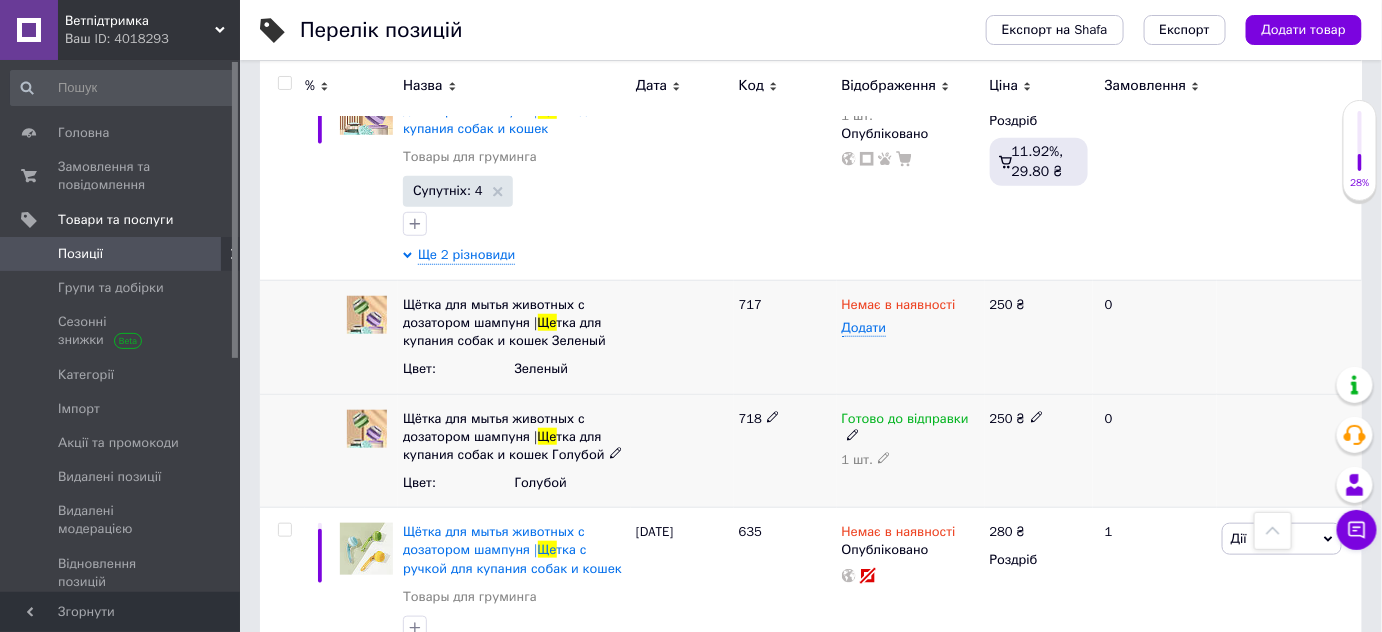 click 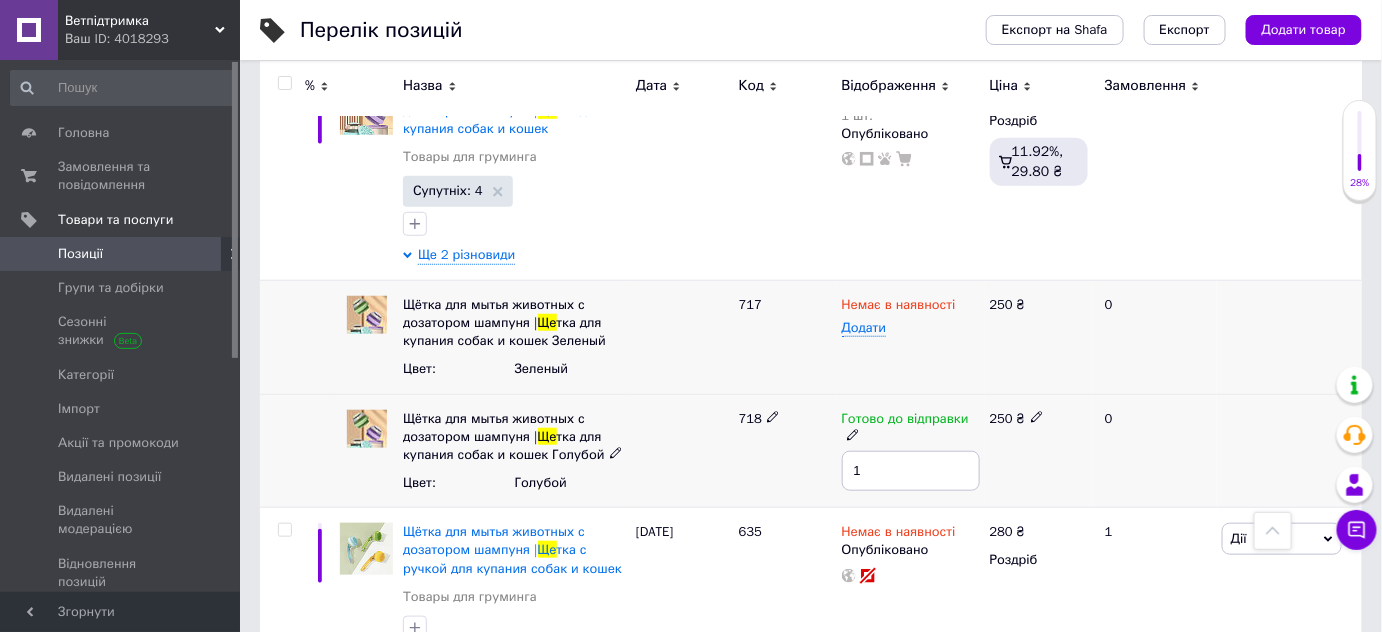 type 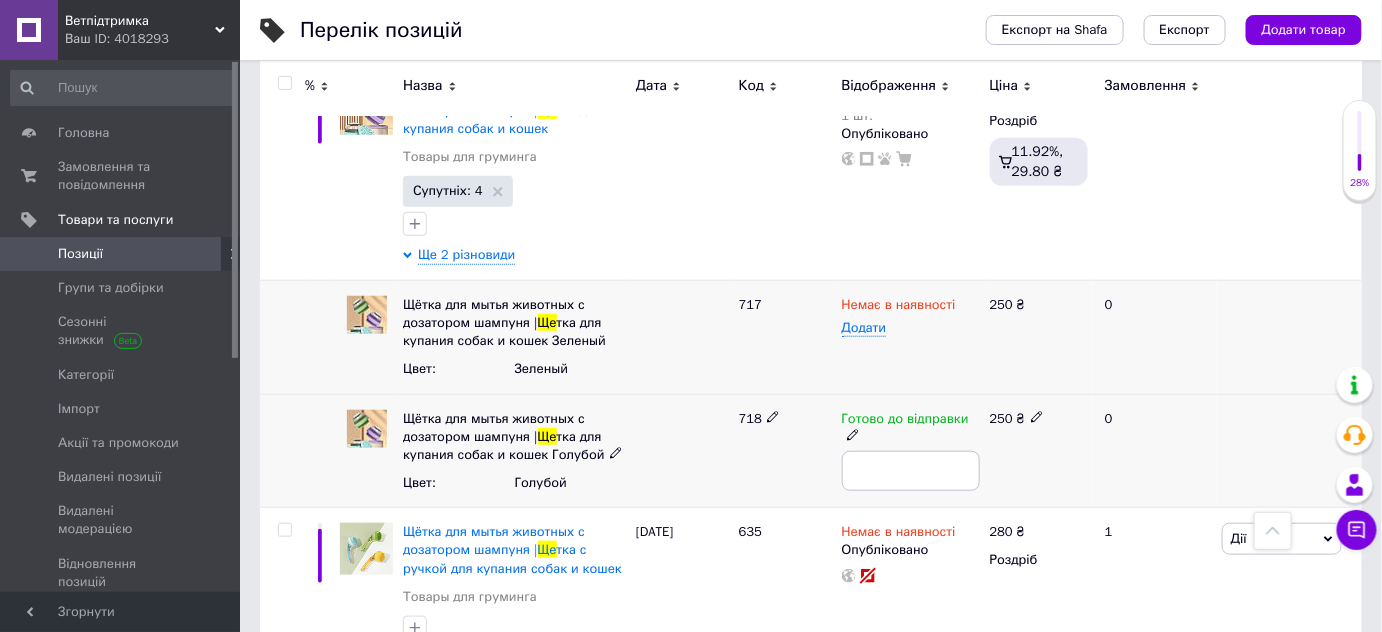 click 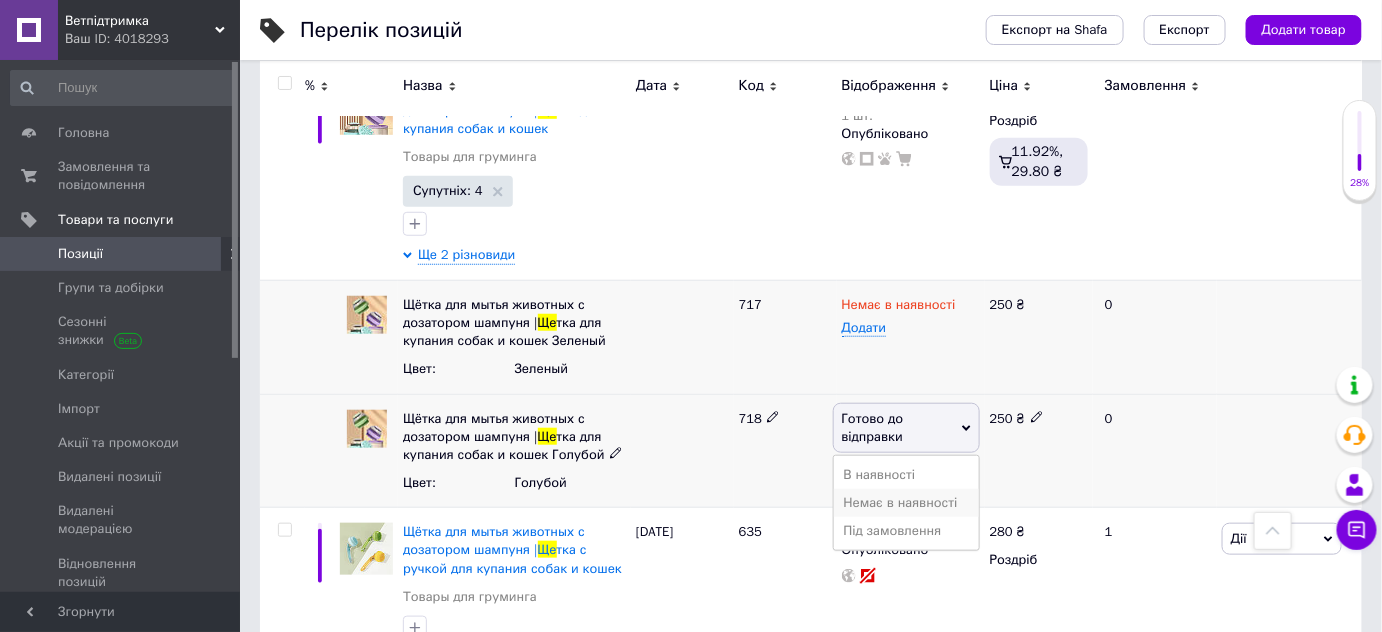 click on "Немає в наявності" at bounding box center [906, 503] 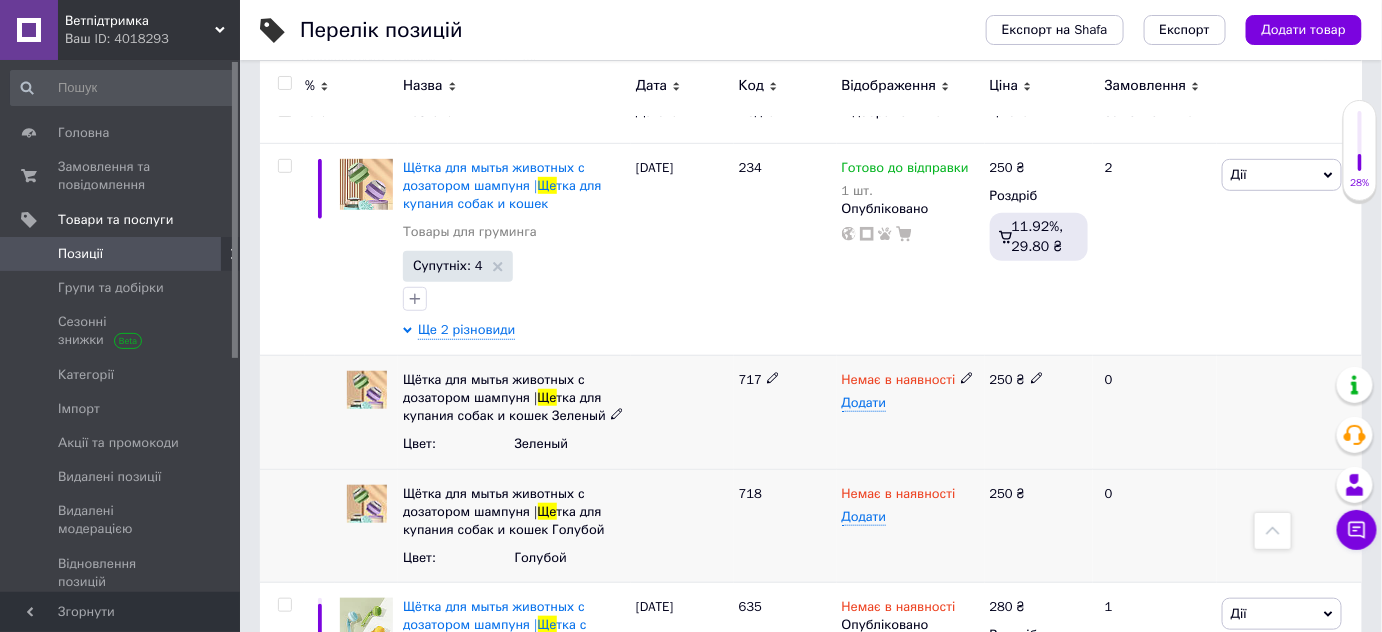 scroll, scrollTop: 181, scrollLeft: 0, axis: vertical 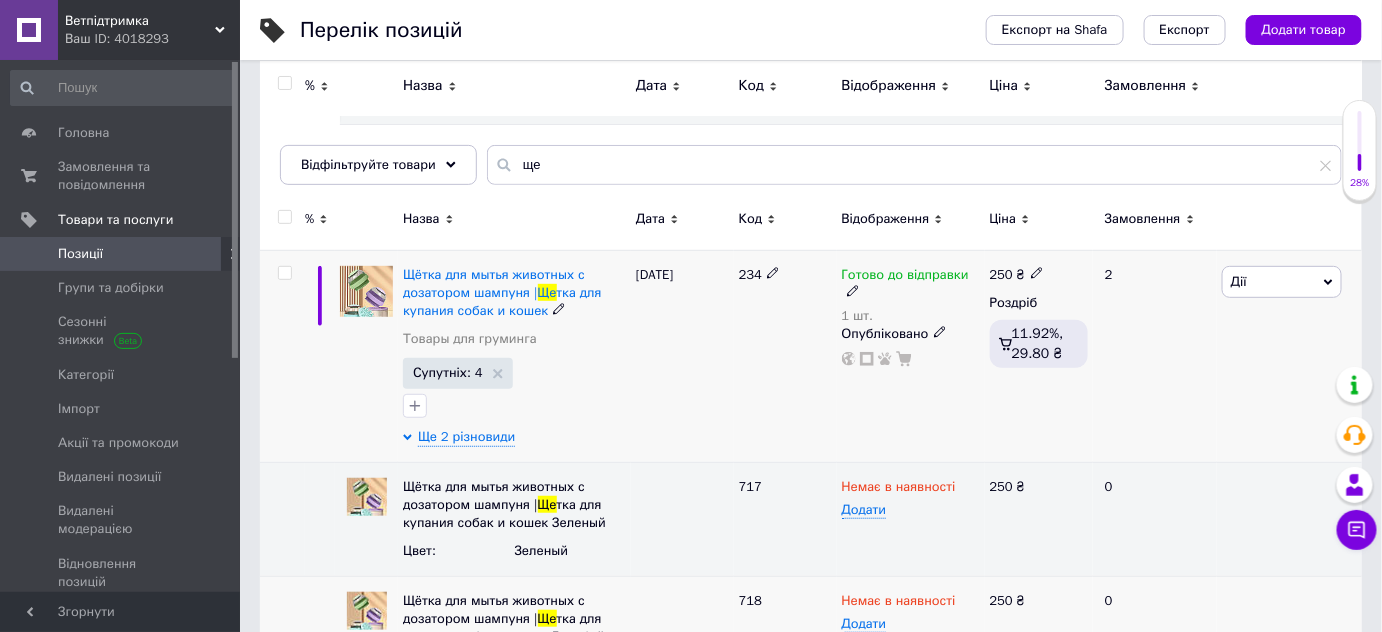 click on "1 шт." at bounding box center [911, 316] 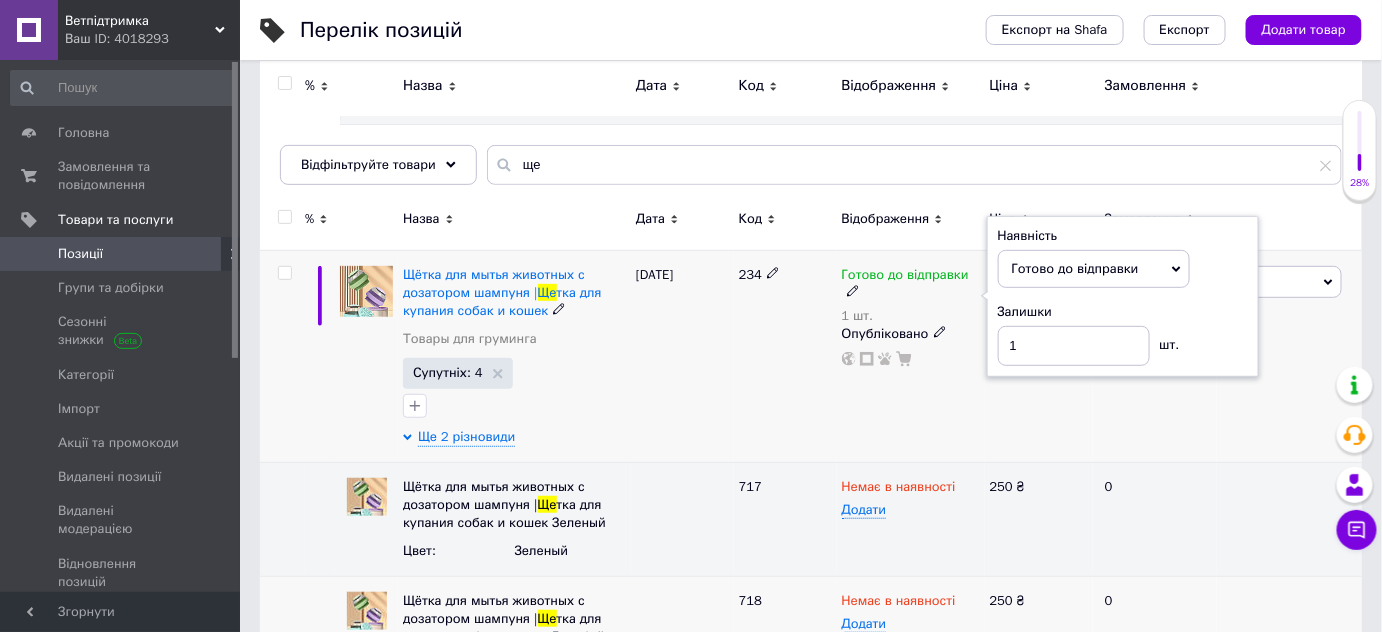 click on "Опубліковано" at bounding box center (911, 334) 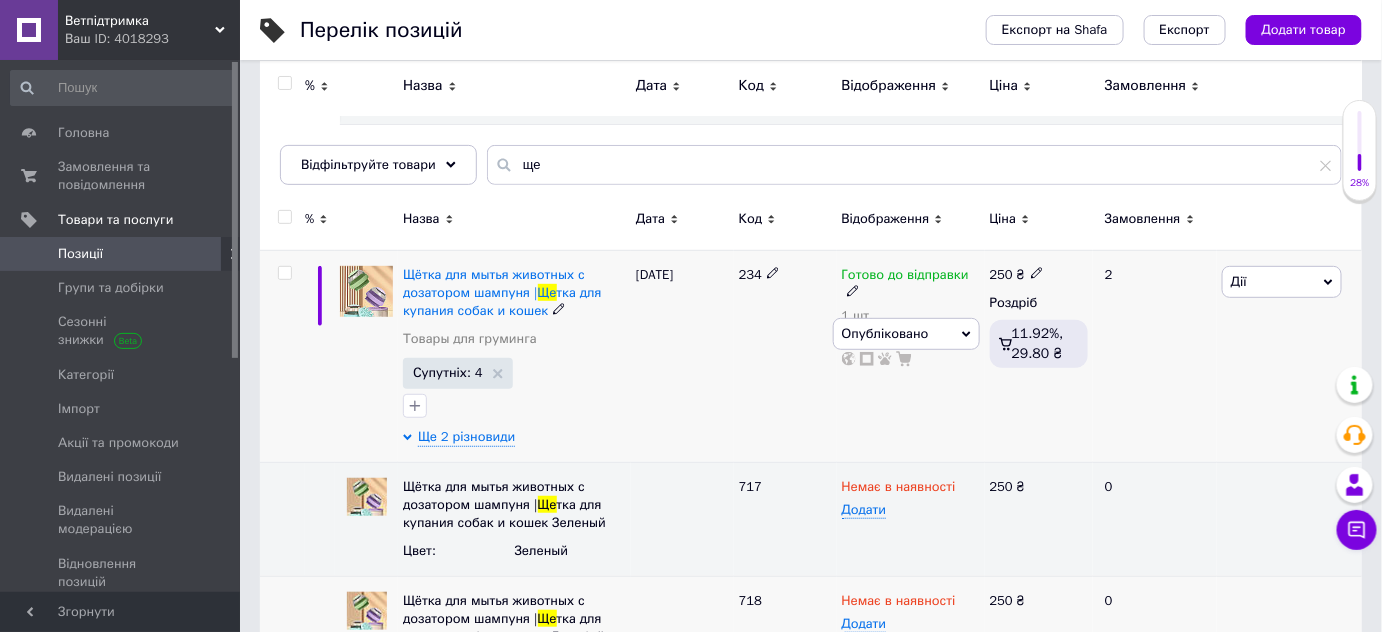 click on "234" at bounding box center [785, 356] 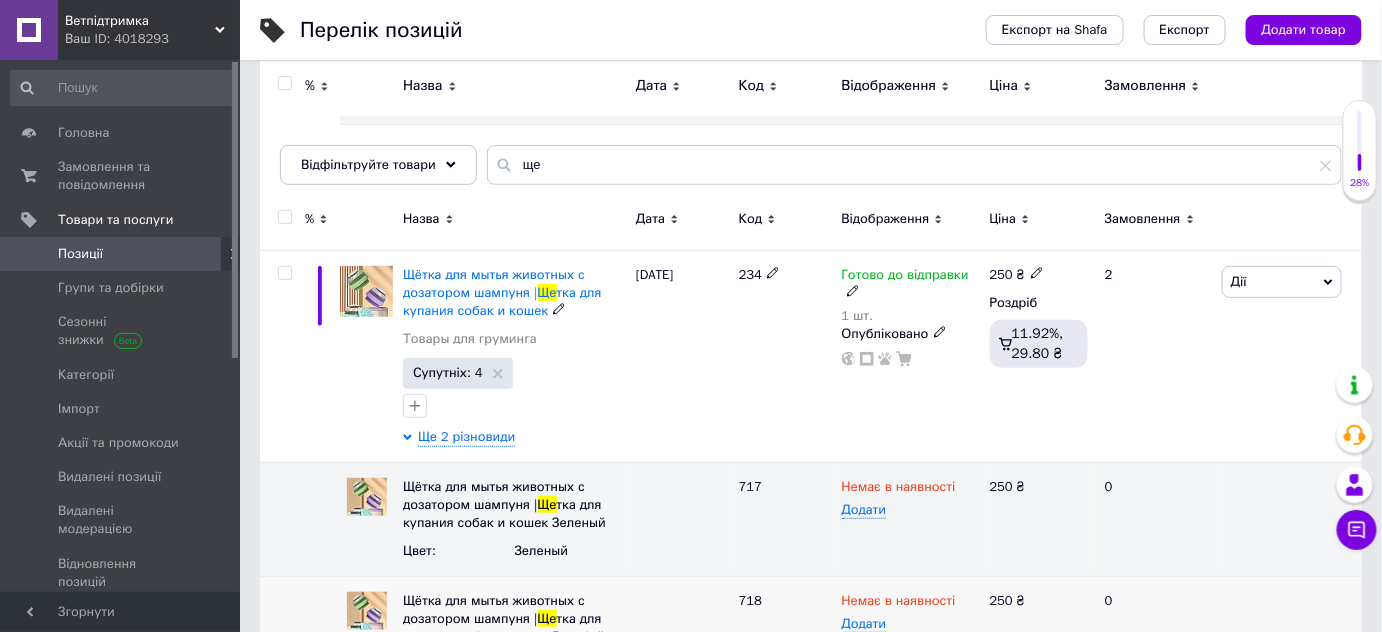 click on "1 шт." at bounding box center (911, 316) 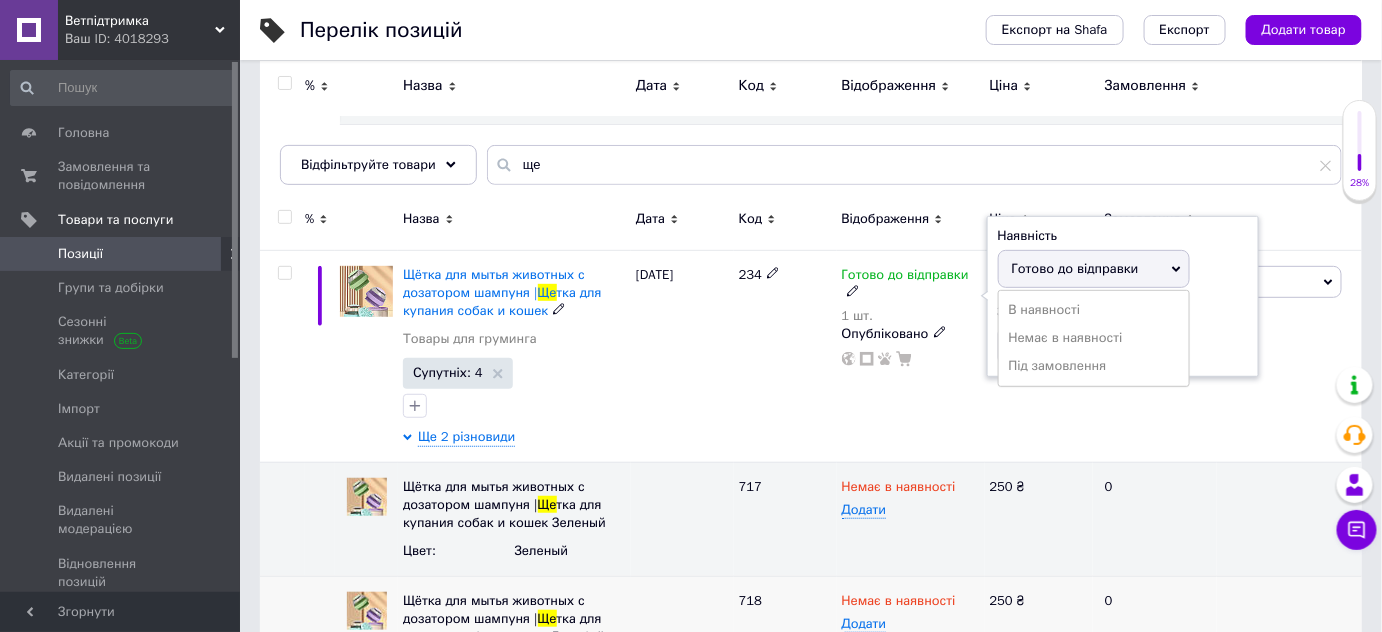 drag, startPoint x: 1197, startPoint y: 301, endPoint x: 1213, endPoint y: 298, distance: 16.27882 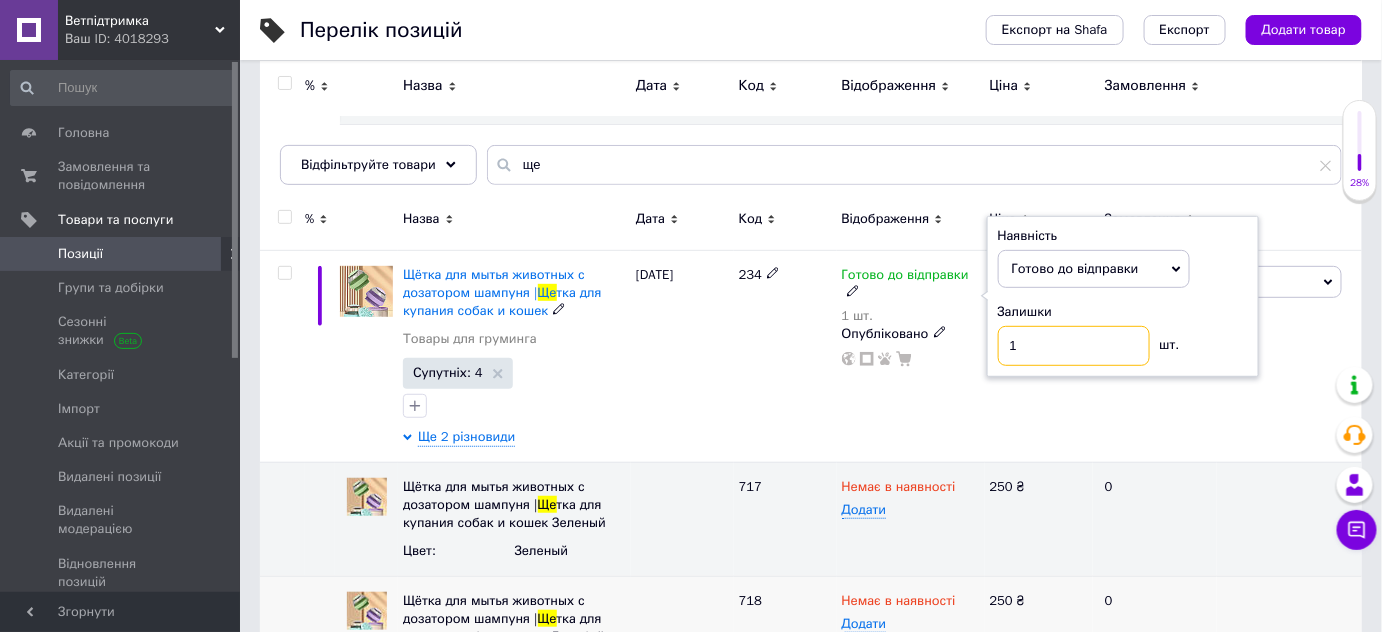 click on "1" at bounding box center [1074, 346] 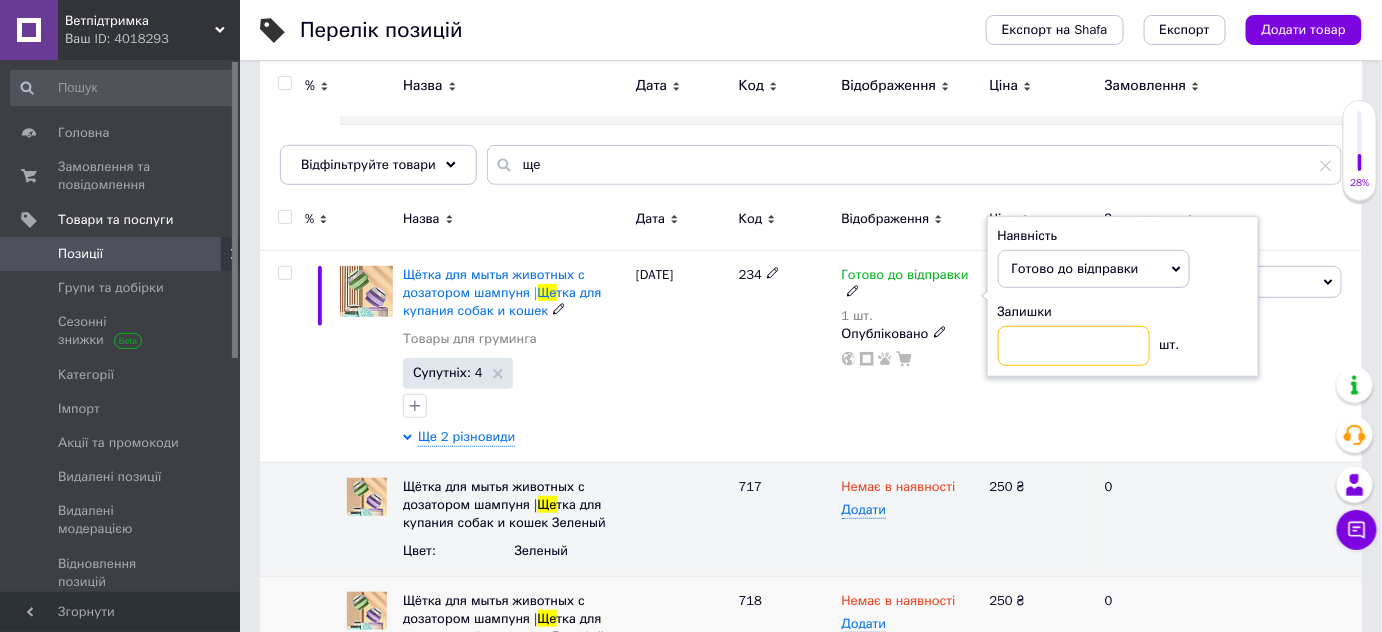 type on "3" 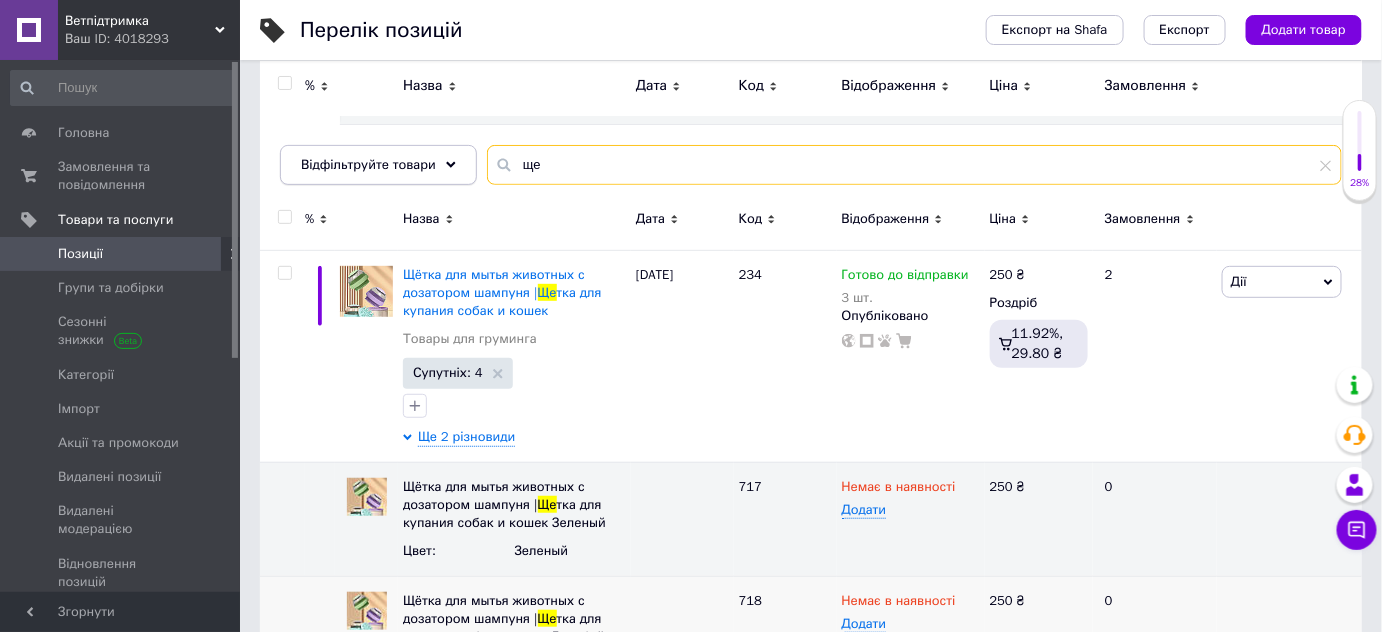 drag, startPoint x: 549, startPoint y: 167, endPoint x: 435, endPoint y: 178, distance: 114.52947 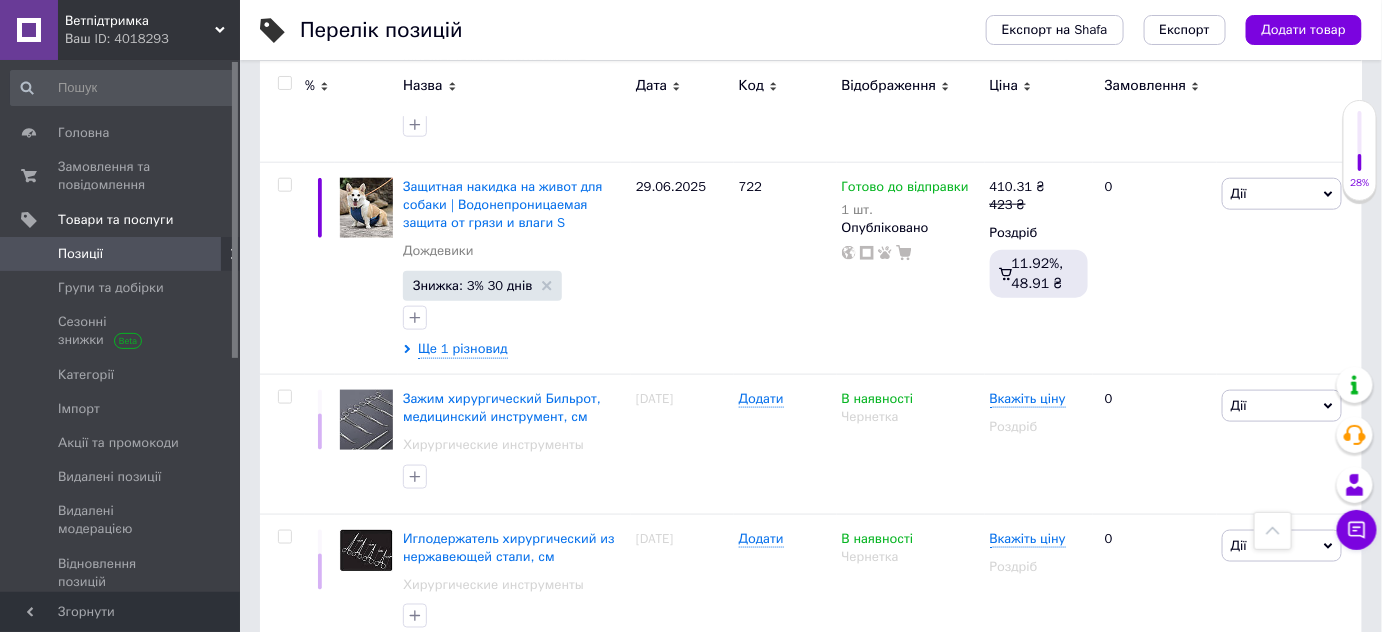 scroll, scrollTop: 3225, scrollLeft: 0, axis: vertical 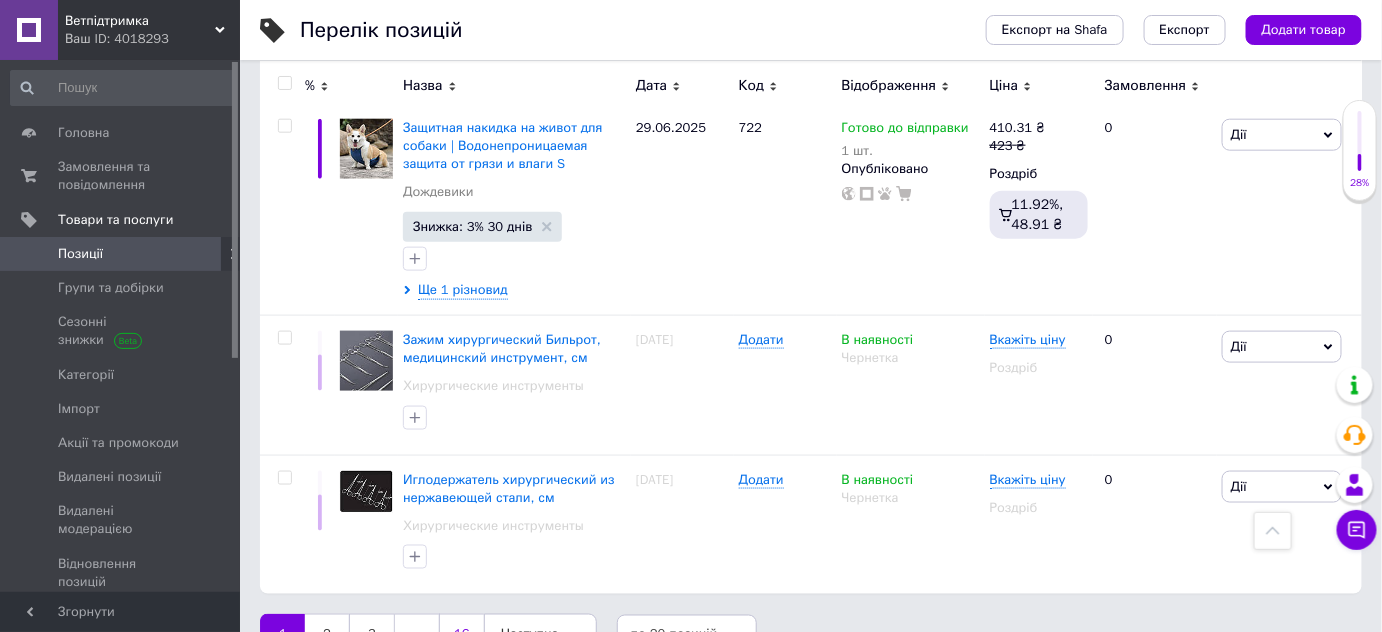 type 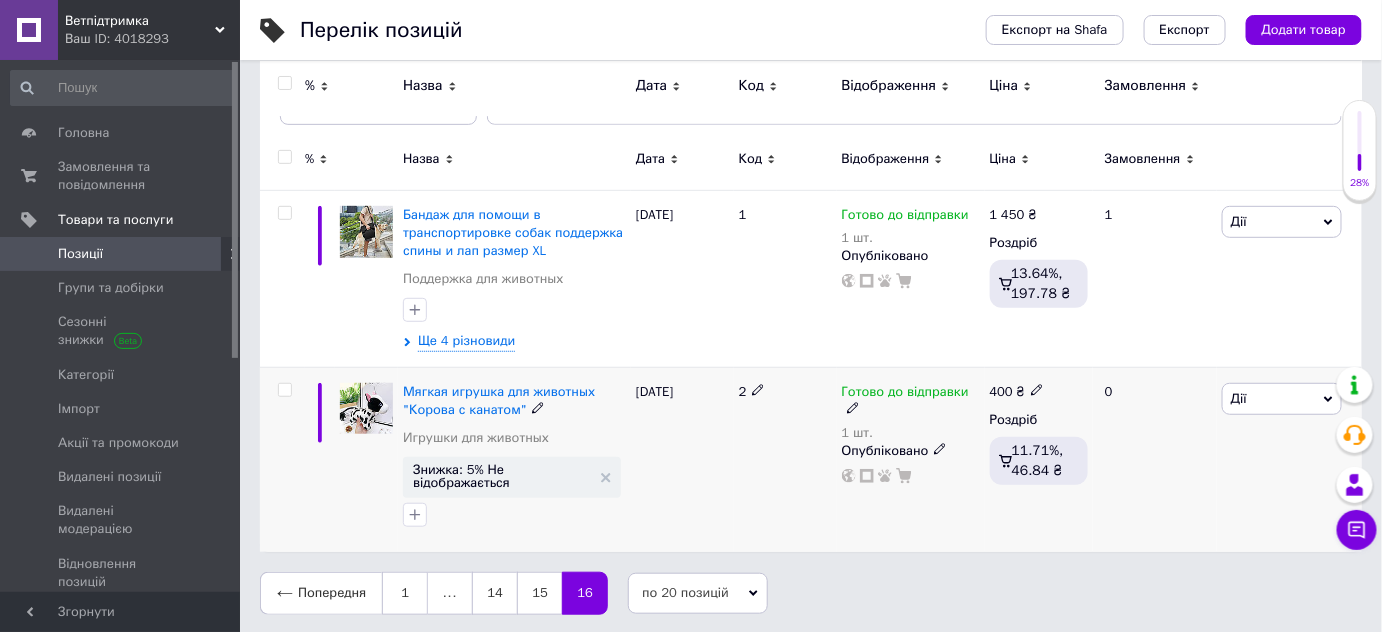 scroll, scrollTop: 150, scrollLeft: 0, axis: vertical 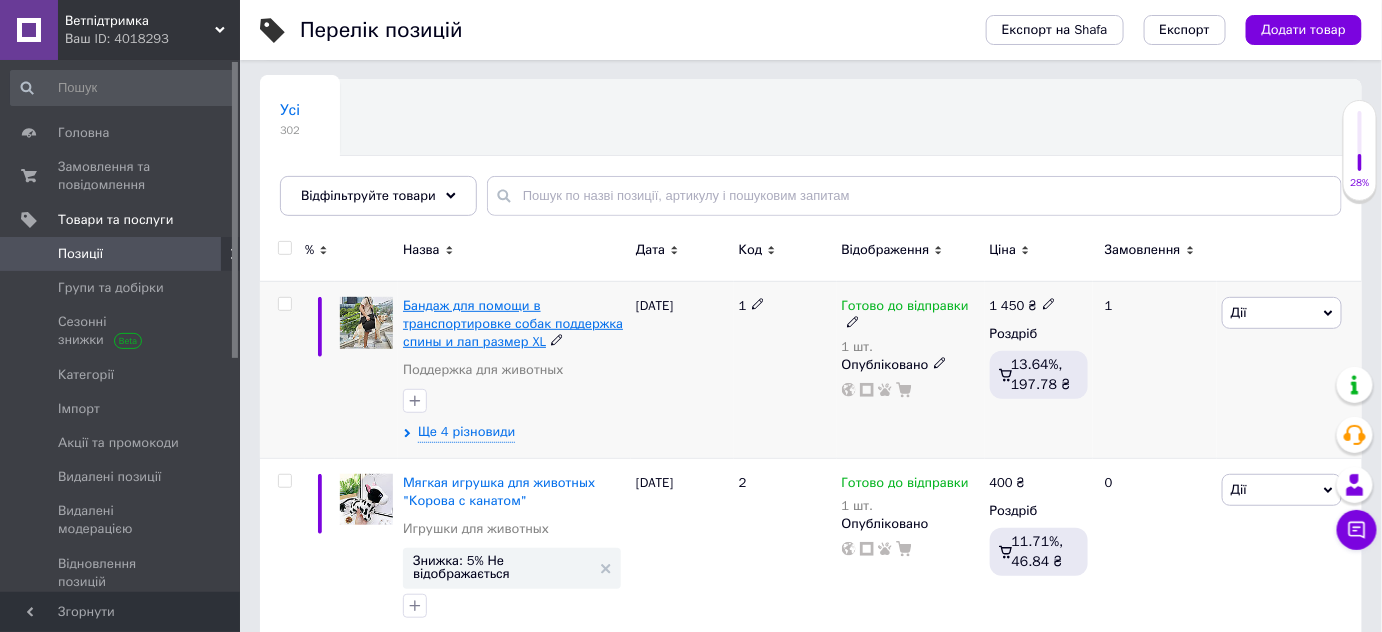 click on "Бандаж для помощи в транспортировке собак поддержка спины и лап размер XL" at bounding box center (513, 323) 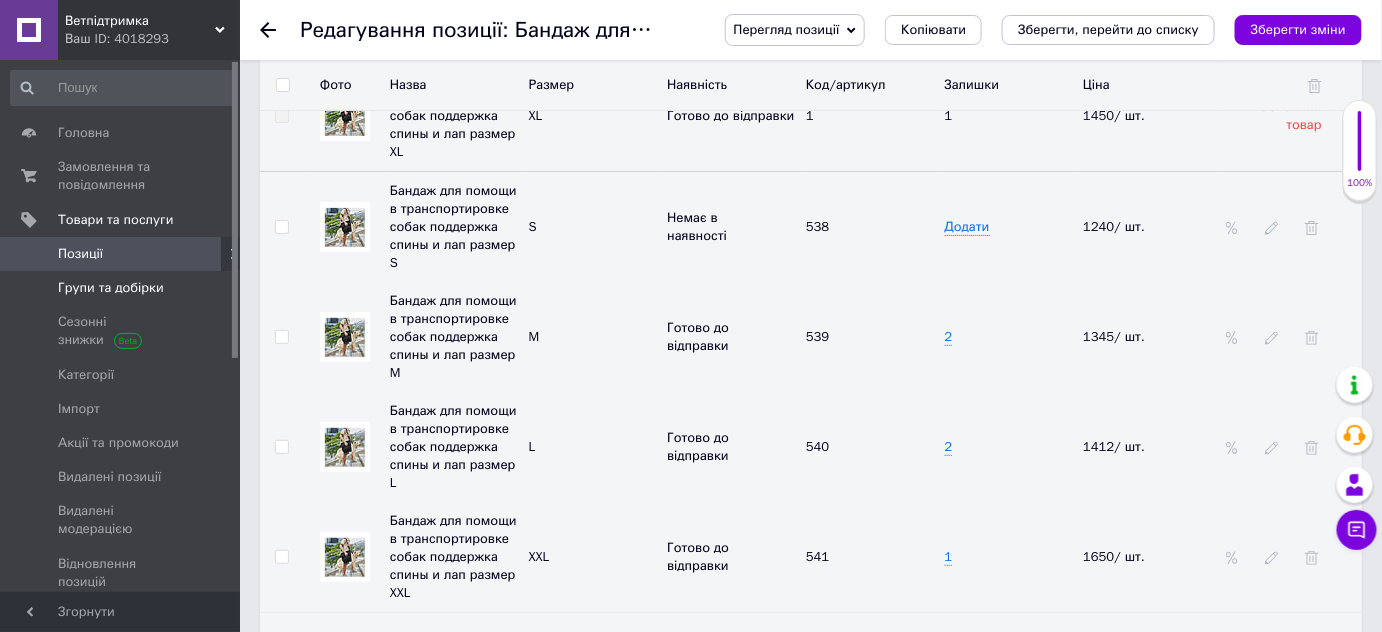 scroll, scrollTop: 2394, scrollLeft: 0, axis: vertical 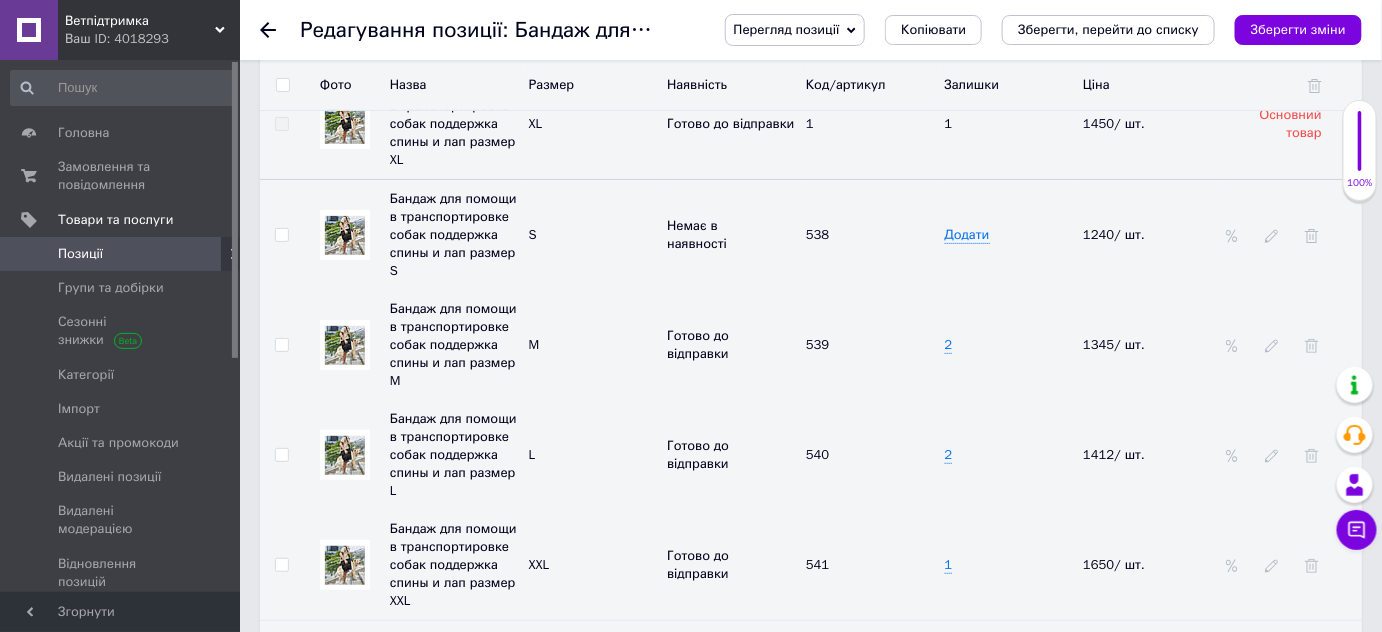 click on "2" at bounding box center (1009, 345) 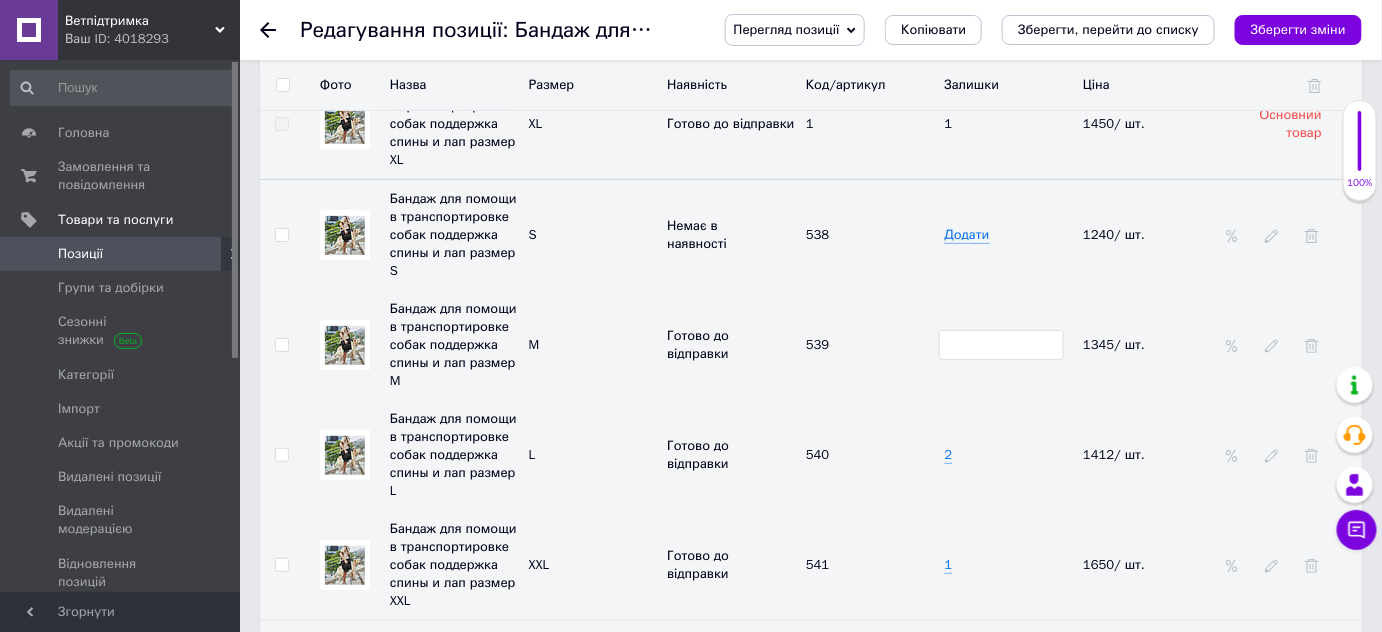 type on "3" 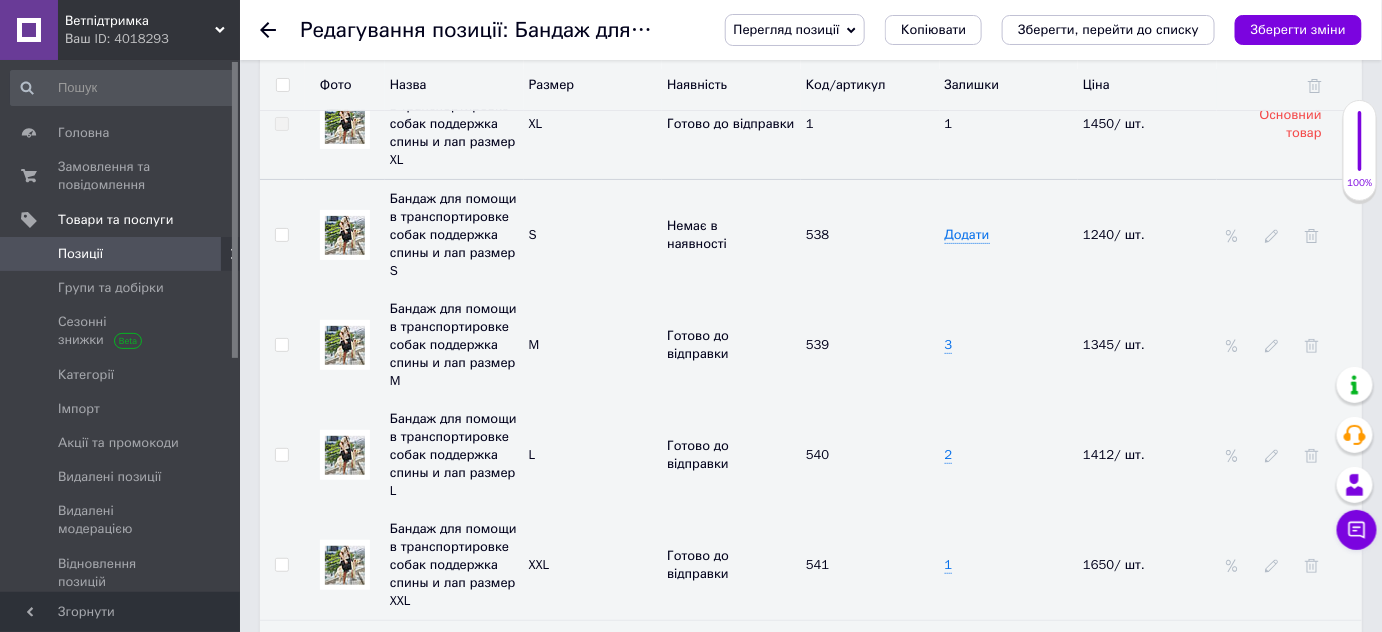 click on "2" at bounding box center (1009, 455) 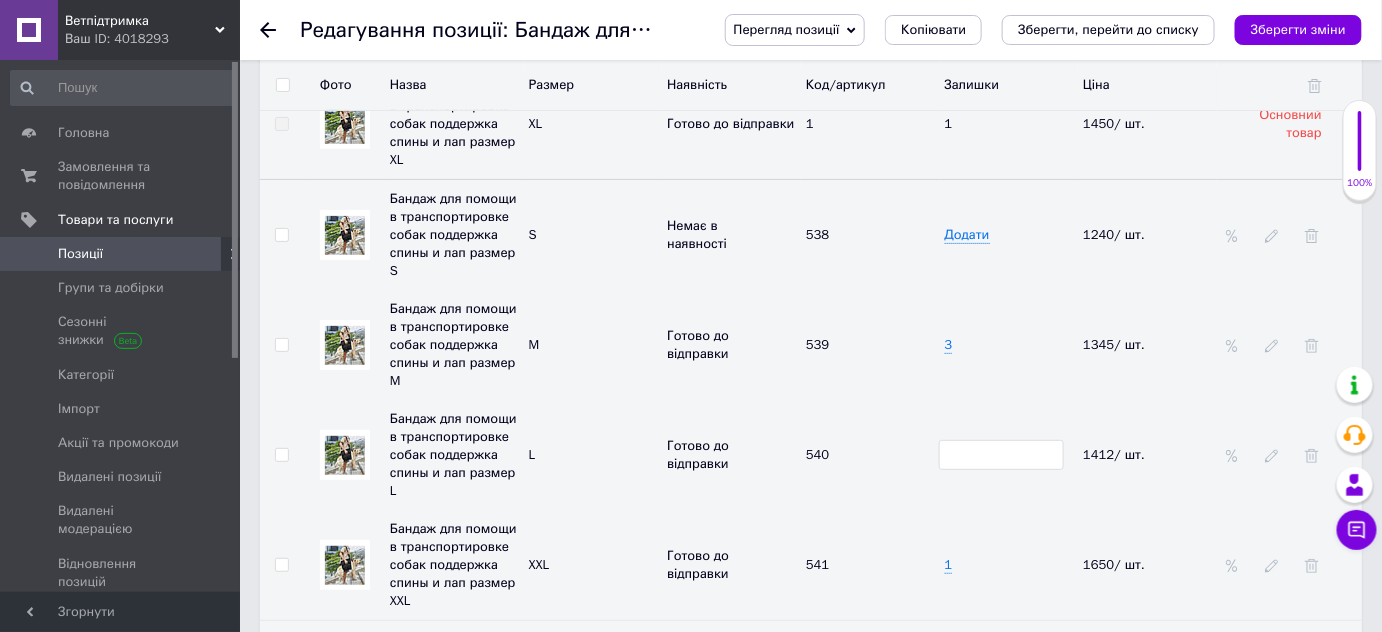 type on "3" 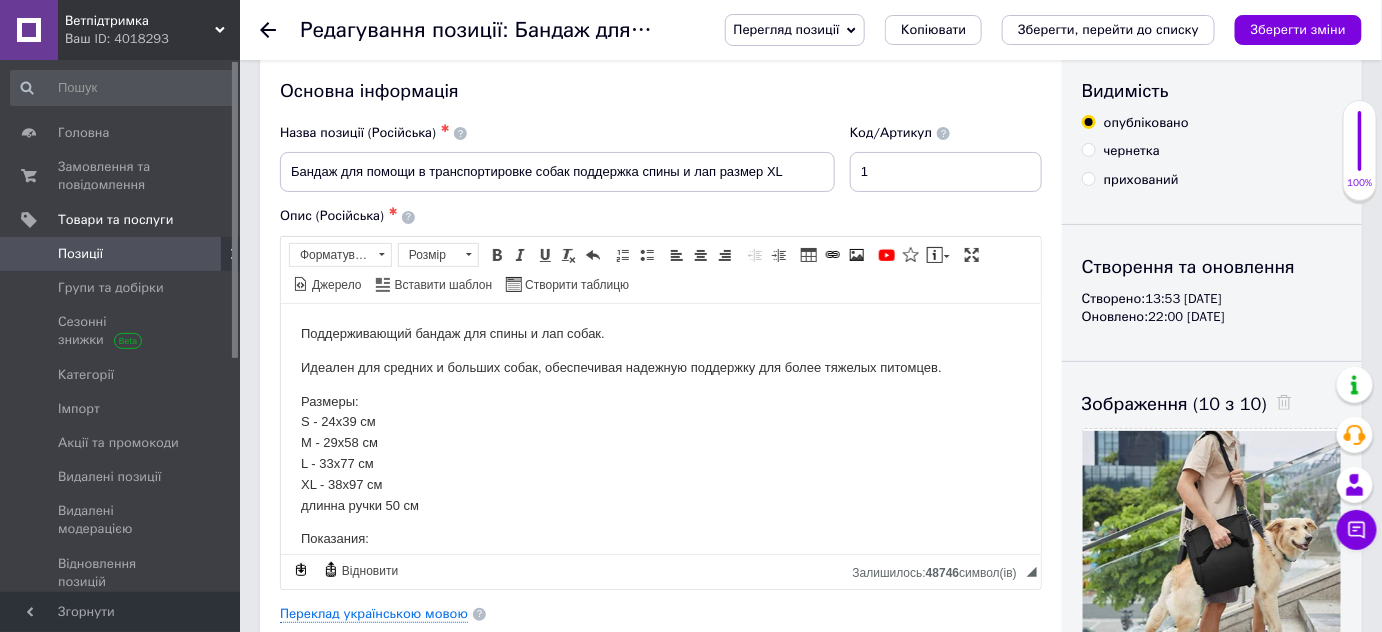 scroll, scrollTop: 90, scrollLeft: 0, axis: vertical 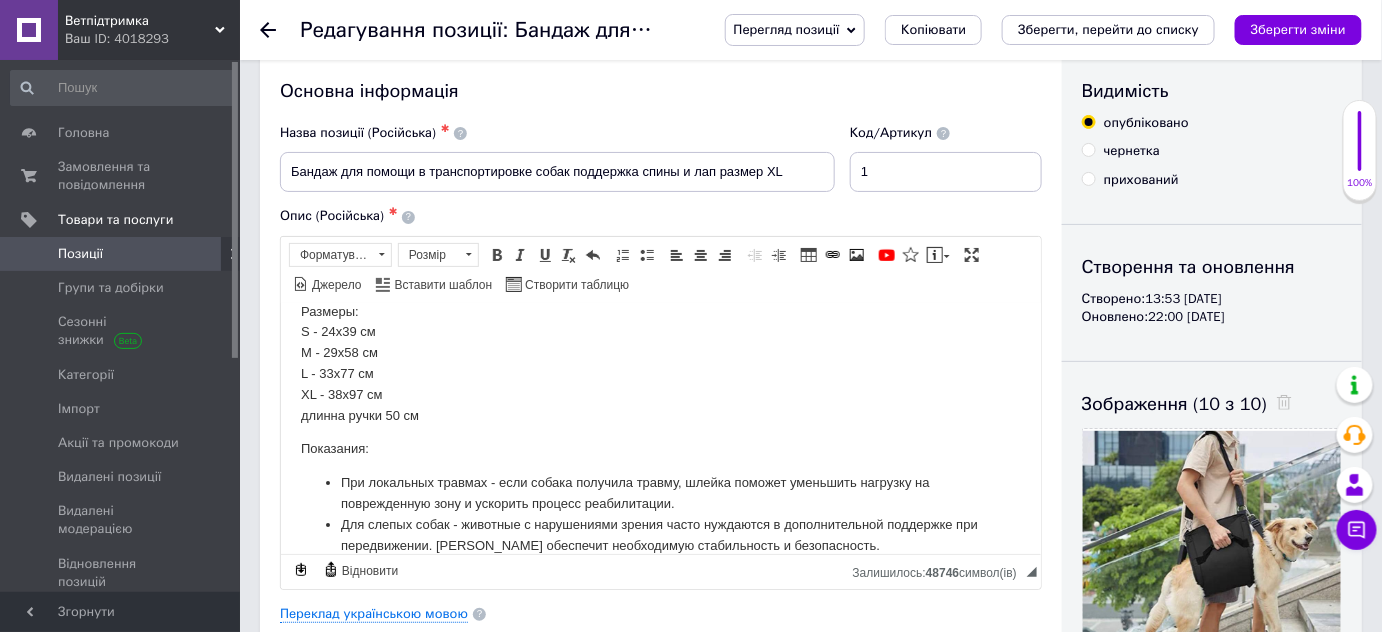 click on "Размеры: S - 24х39 см M - 29х58 см L - 33х77 см XL - 38х97 см длинна ручки 50 см" at bounding box center (660, 363) 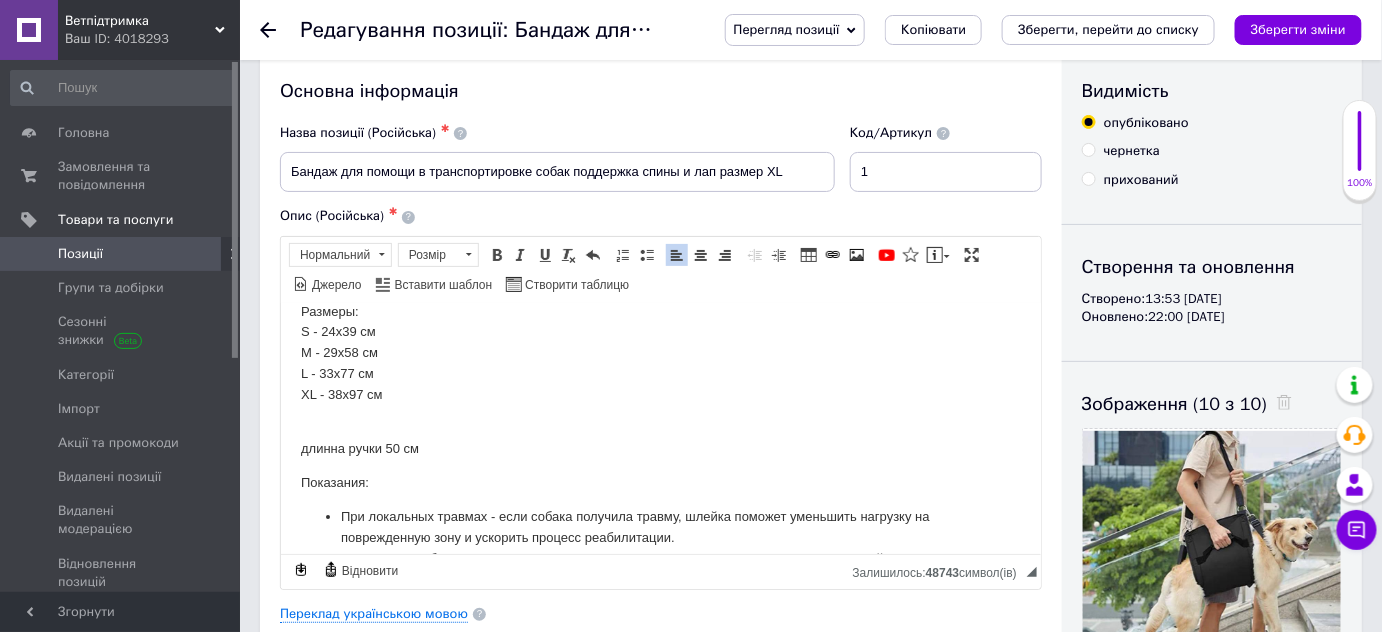 type 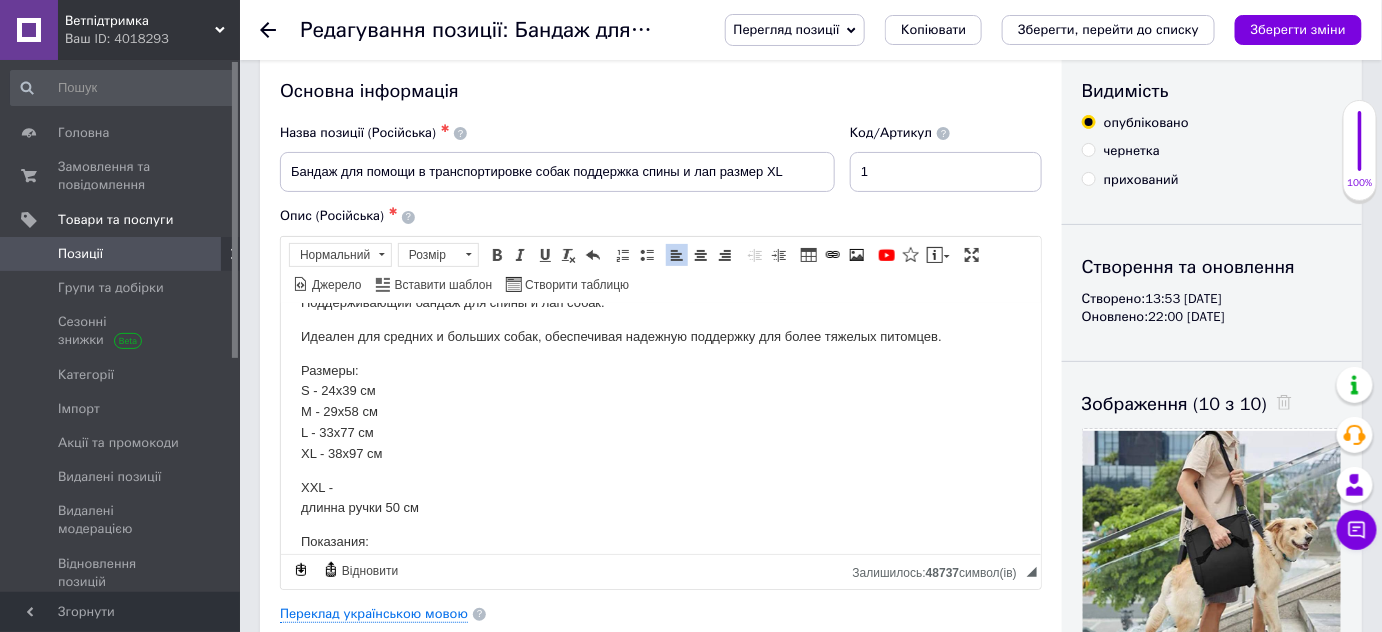 scroll, scrollTop: 0, scrollLeft: 0, axis: both 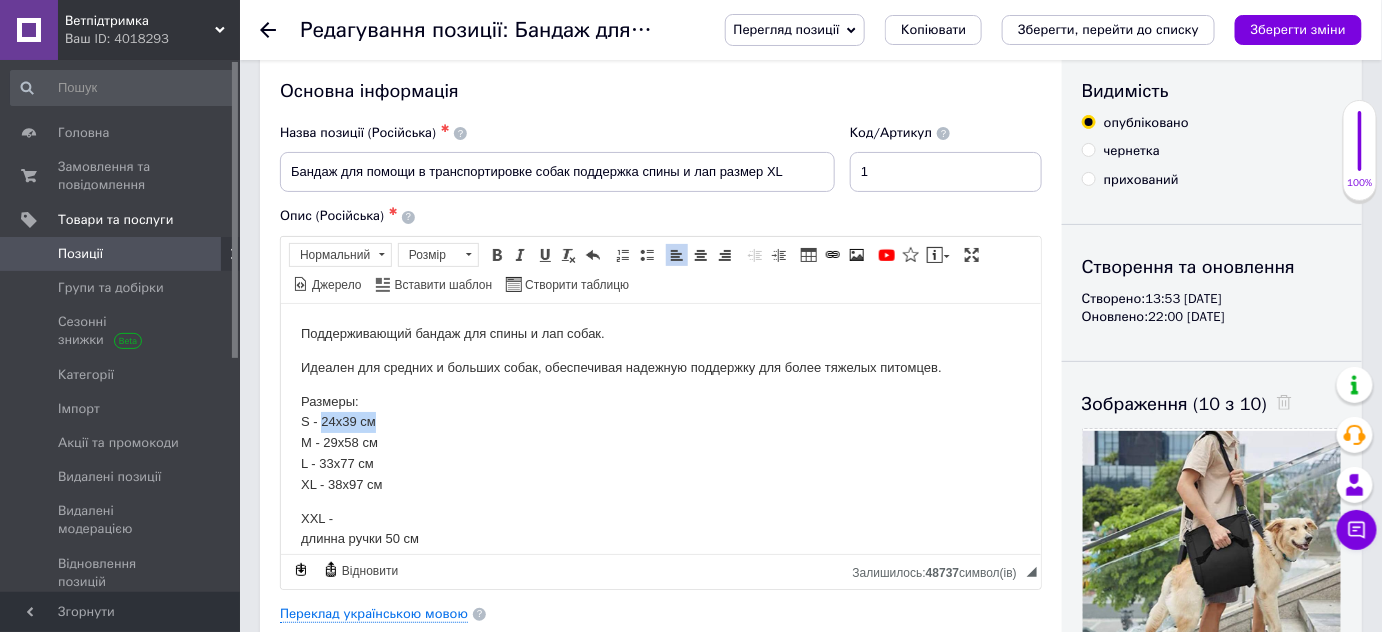 drag, startPoint x: 325, startPoint y: 418, endPoint x: 395, endPoint y: 423, distance: 70.178345 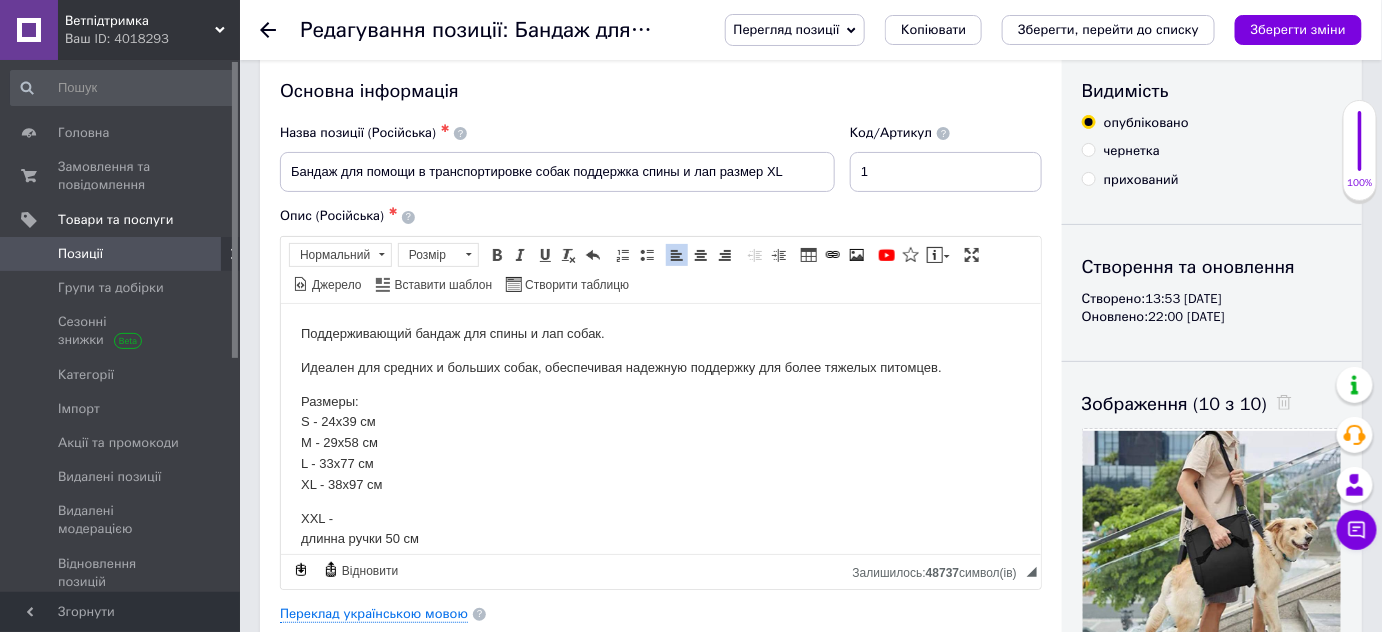 click on "Размеры: S - 24х39 см M - 29х58 см L - 33х77 см XL - 38х97 см" at bounding box center [660, 443] 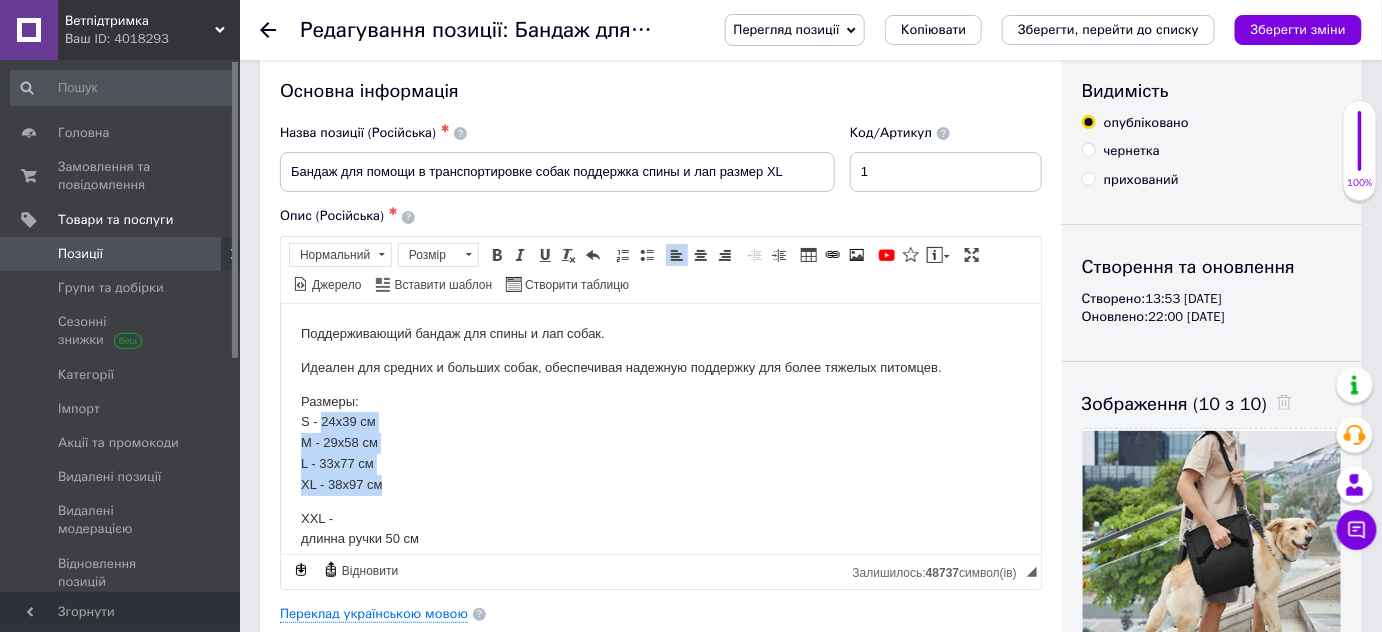 drag, startPoint x: 318, startPoint y: 420, endPoint x: 390, endPoint y: 486, distance: 97.67292 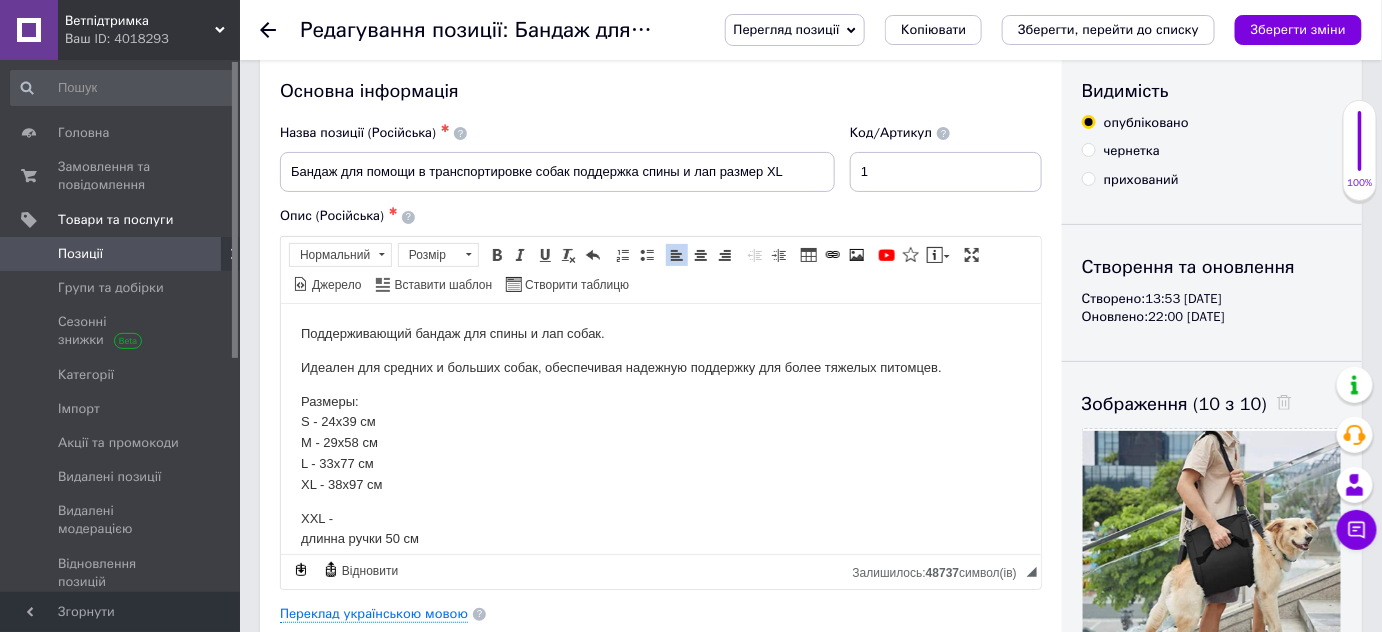 click on "Размеры: S - 24х39 см M - 29х58 см L - 33х77 см XL - 38х97 см" at bounding box center (660, 443) 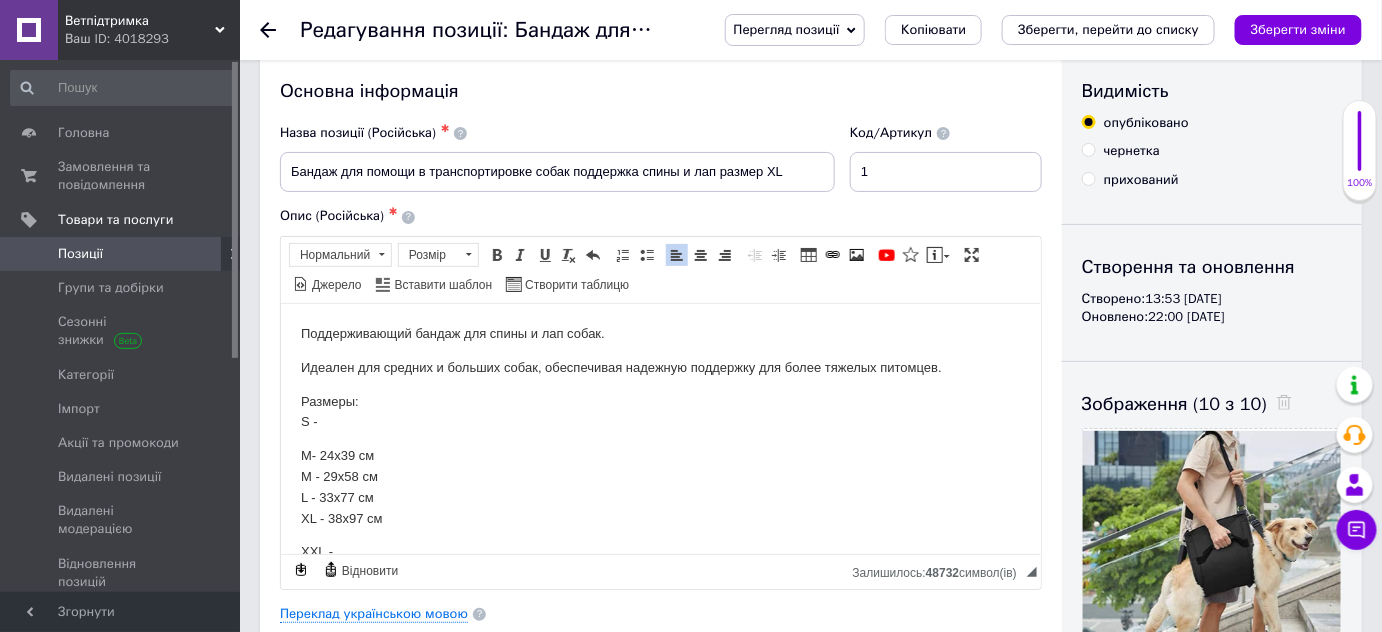 click on "M- 24х39 см M - 29х58 см L - 33х77 см XL - 38х97 см" at bounding box center (660, 486) 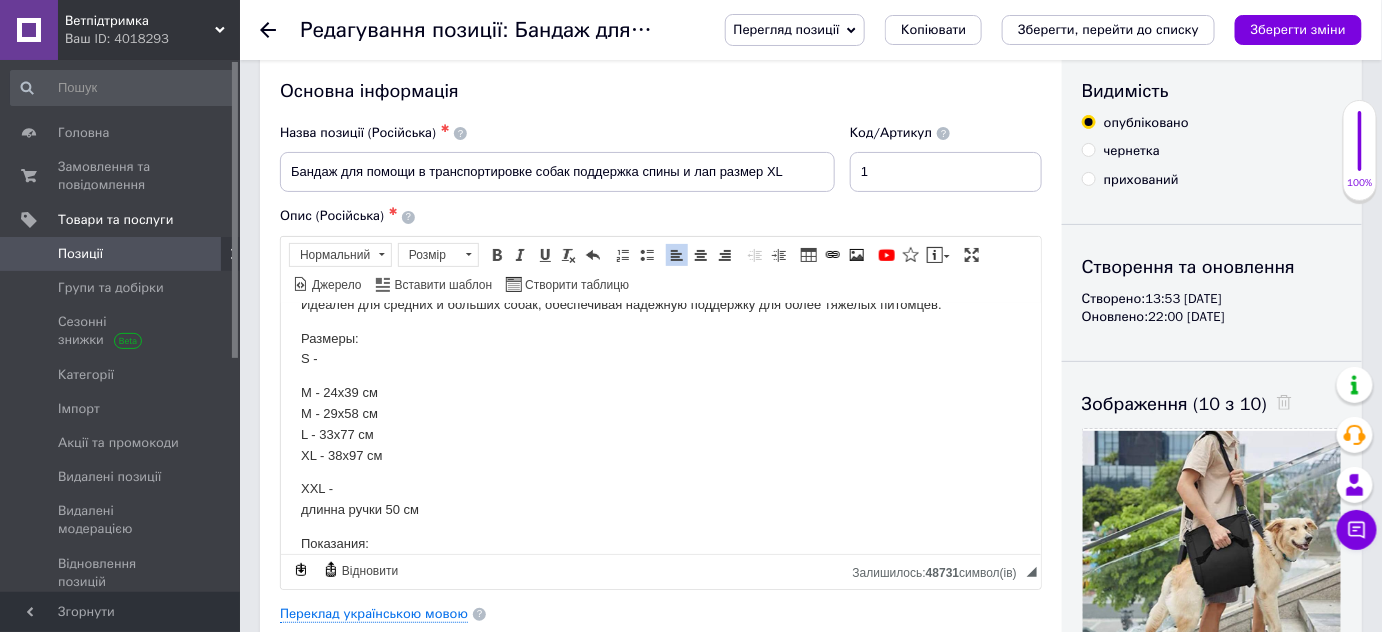 scroll, scrollTop: 90, scrollLeft: 0, axis: vertical 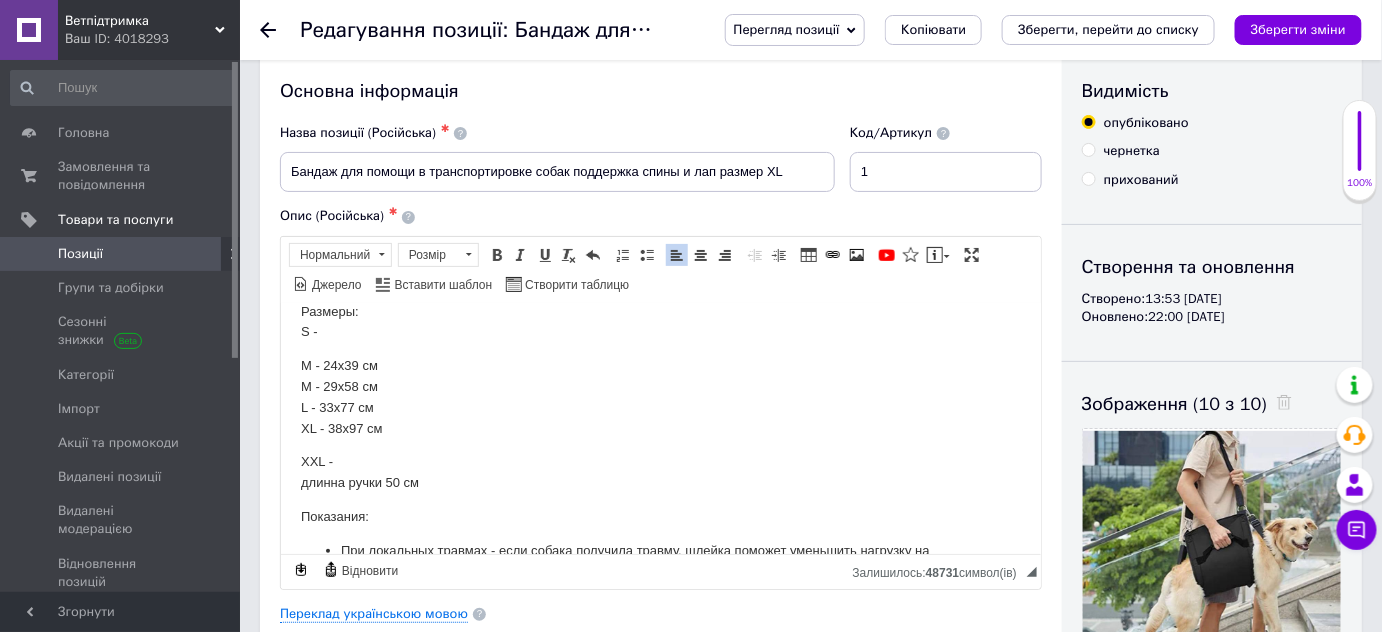 click on "M - 24х39 см M - 29х58 см L - 33х77 см XL - 38х97 см" at bounding box center [660, 396] 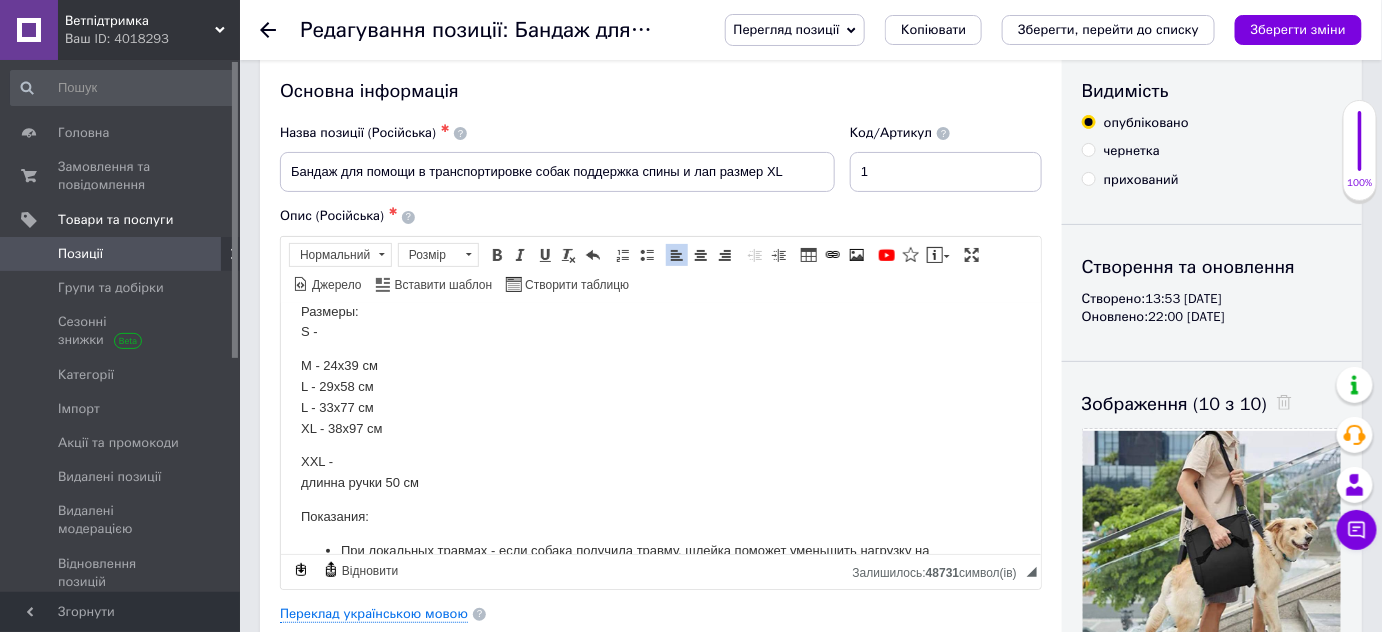 click on "M - 24х39 см L - 29х58 см L - 33х77 см XL - 38х97 см" at bounding box center (660, 396) 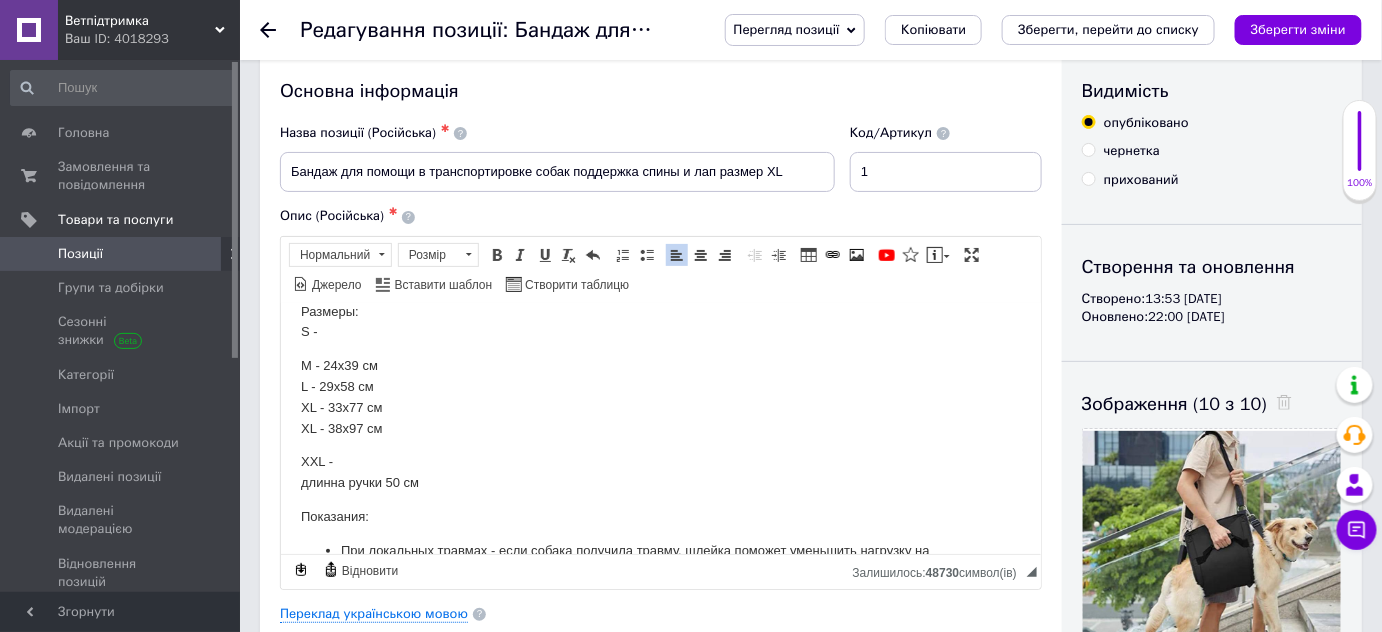 click on "M - 24х39 см L - 29х58 см XL - 33х77 см XL - 38х97 см" at bounding box center (660, 396) 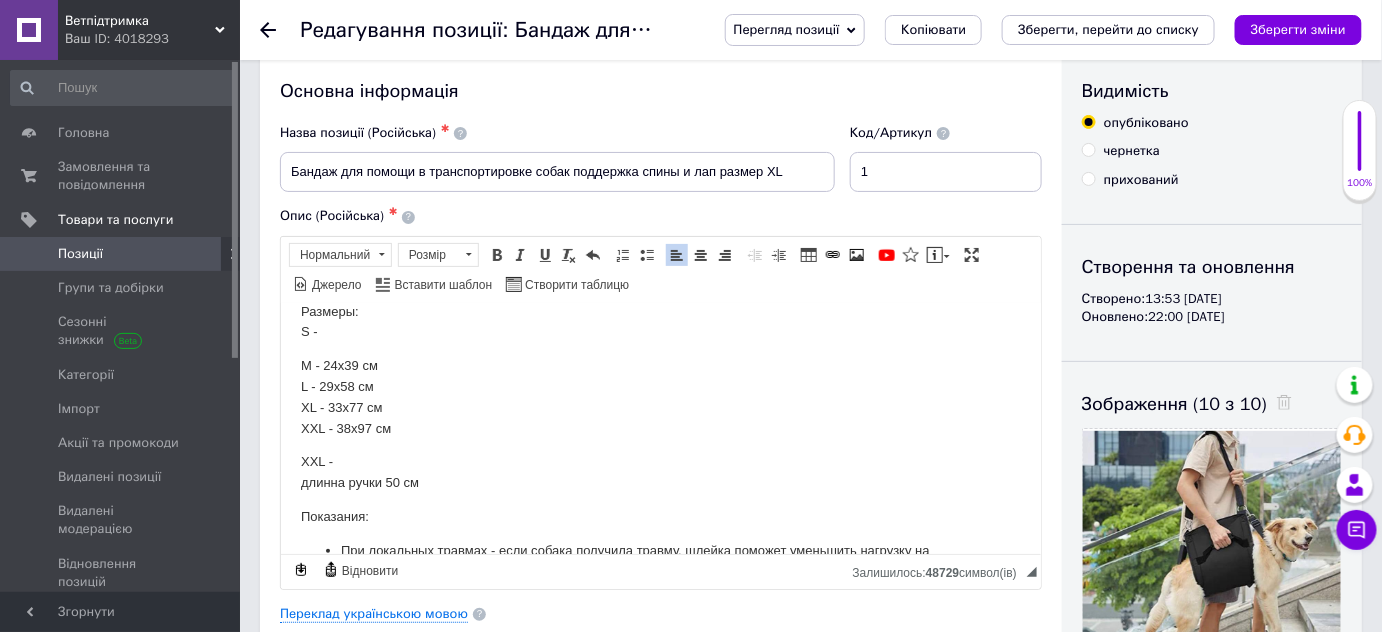 drag, startPoint x: 352, startPoint y: 464, endPoint x: 280, endPoint y: 467, distance: 72.06247 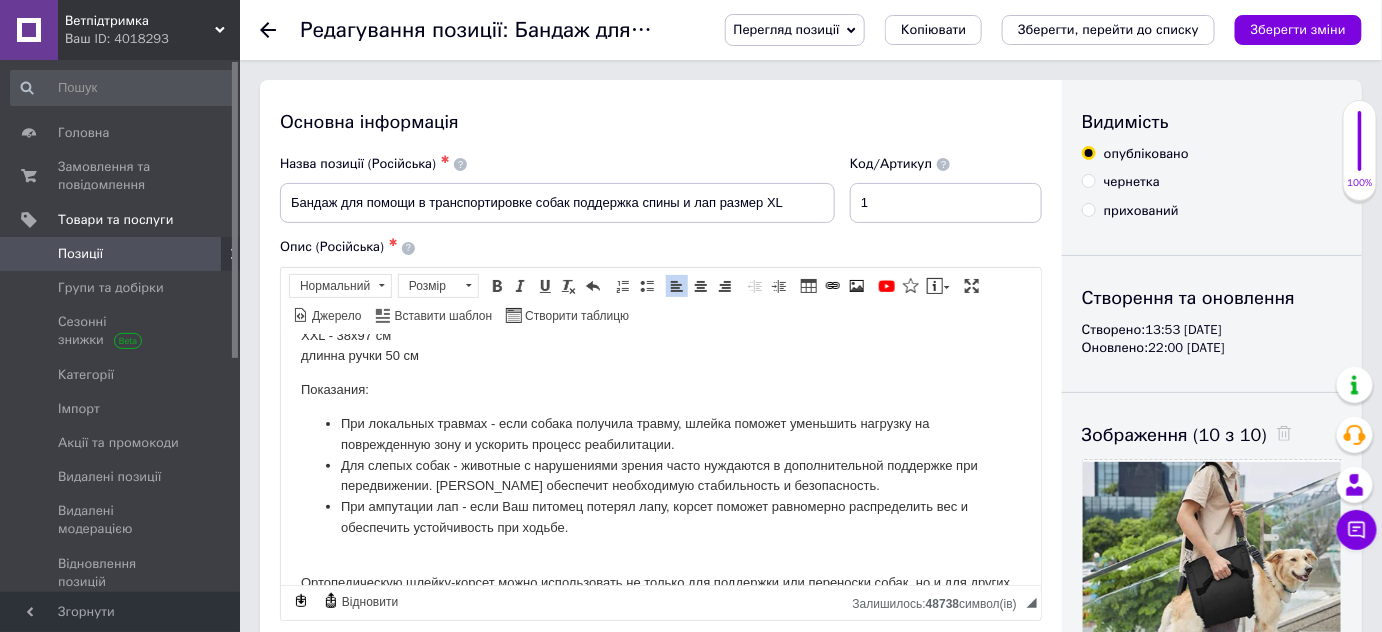 scroll, scrollTop: 24, scrollLeft: 0, axis: vertical 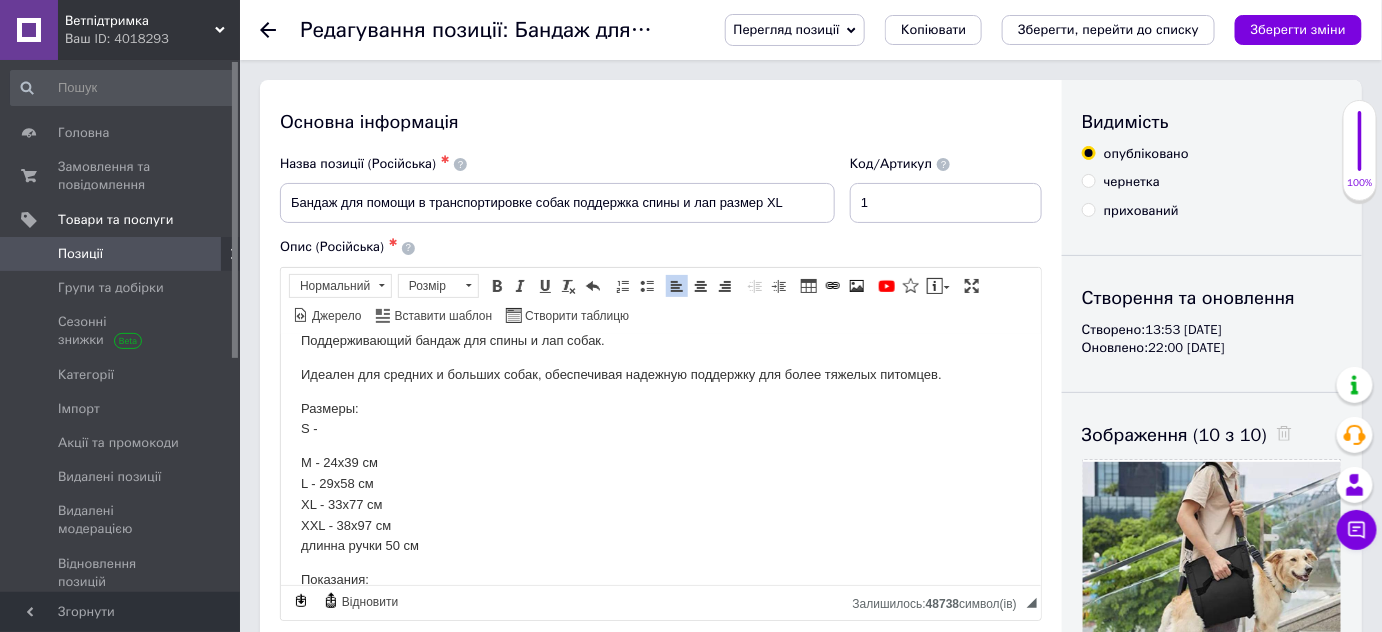click on "Зберегти зміни" at bounding box center [1298, 29] 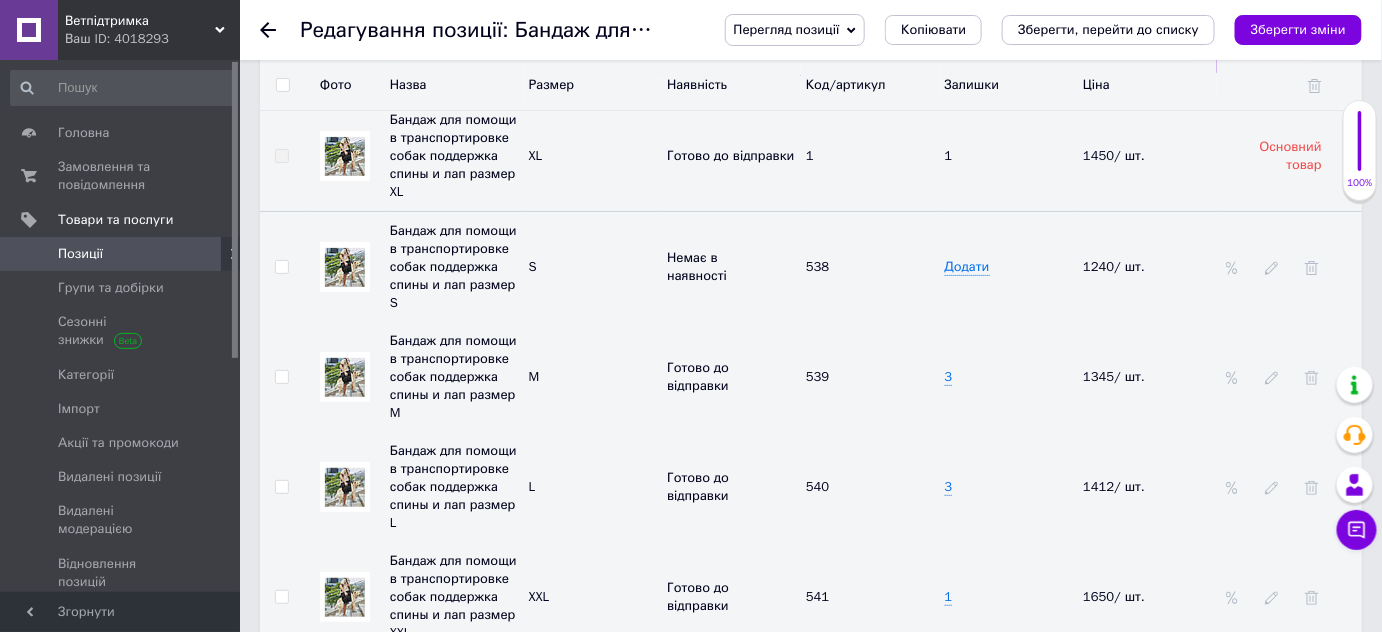 scroll, scrollTop: 2454, scrollLeft: 0, axis: vertical 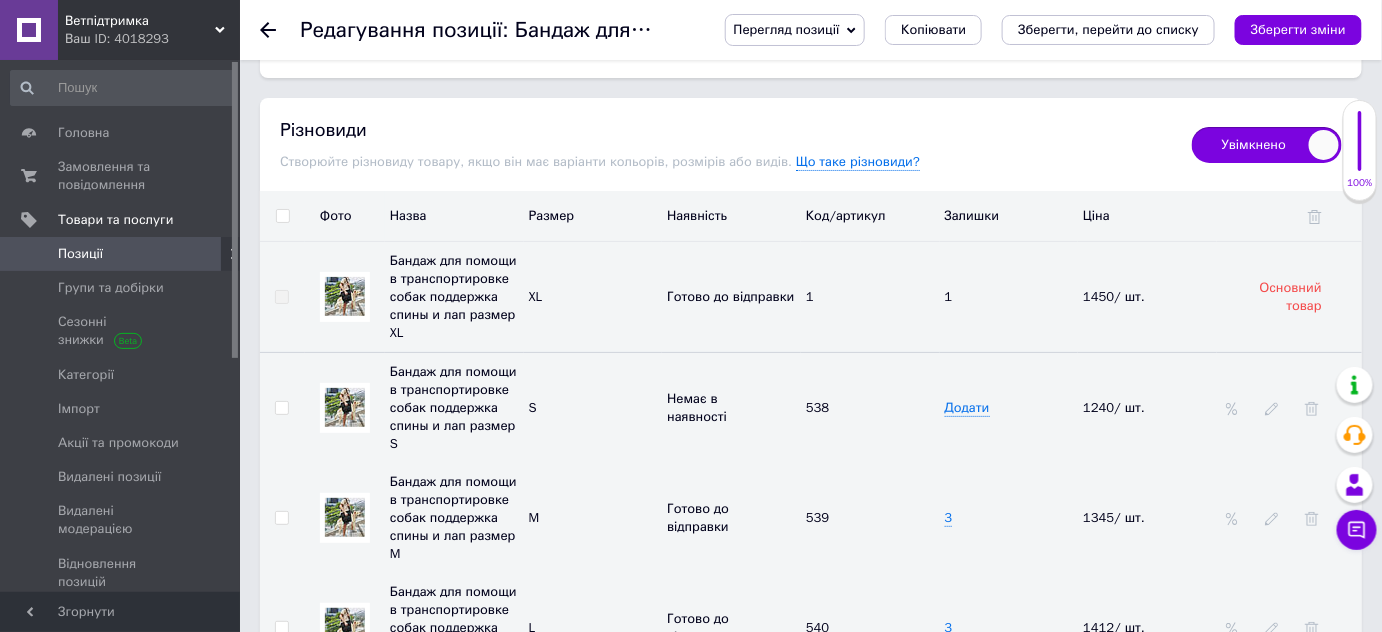 click on "Позиції" at bounding box center (121, 254) 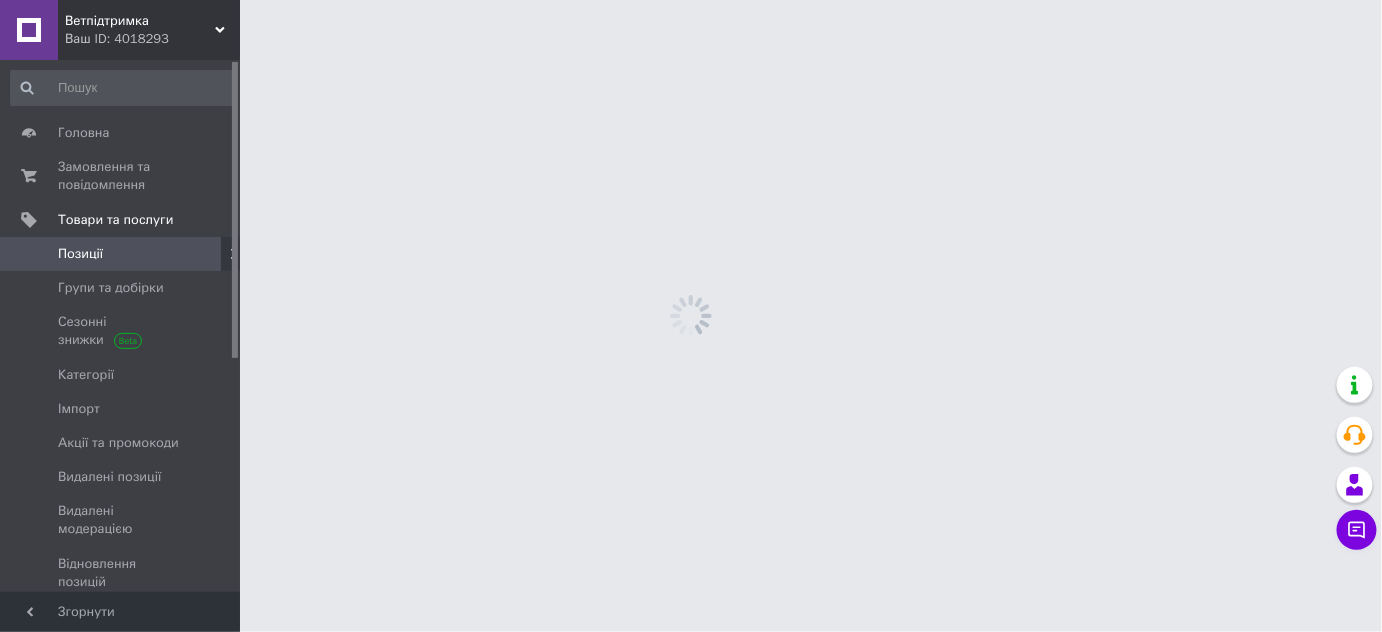 scroll, scrollTop: 0, scrollLeft: 0, axis: both 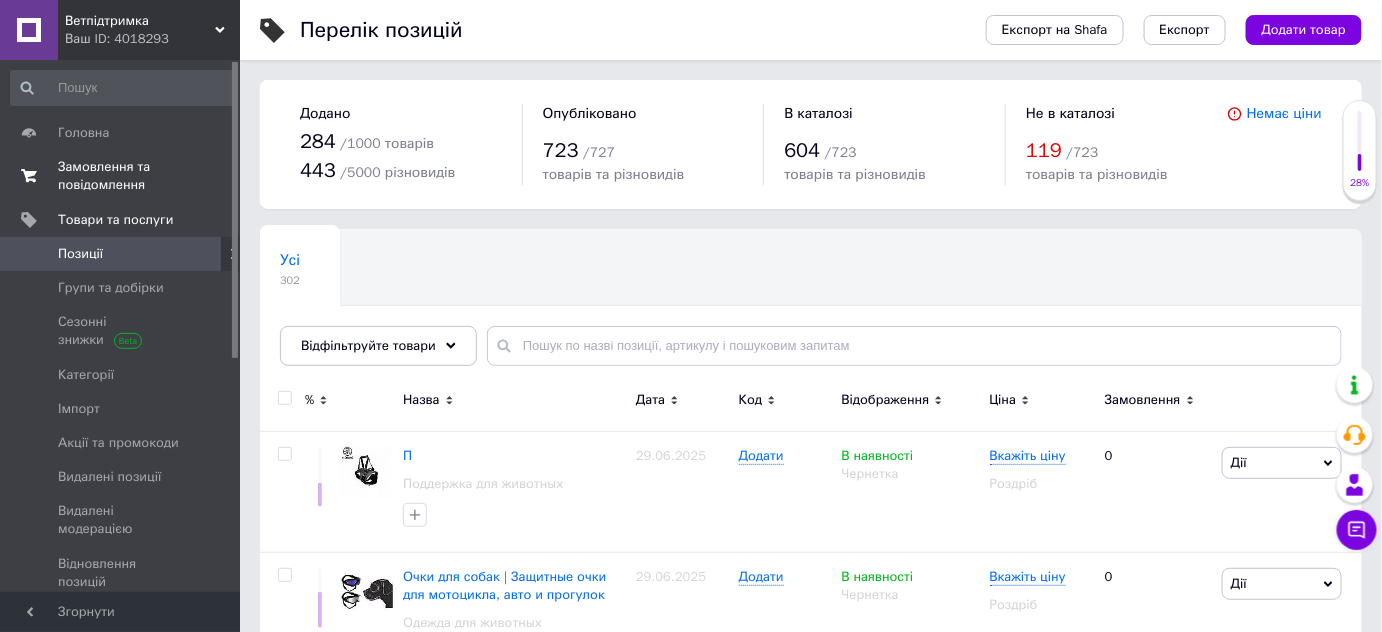 click on "Замовлення та повідомлення" at bounding box center [121, 176] 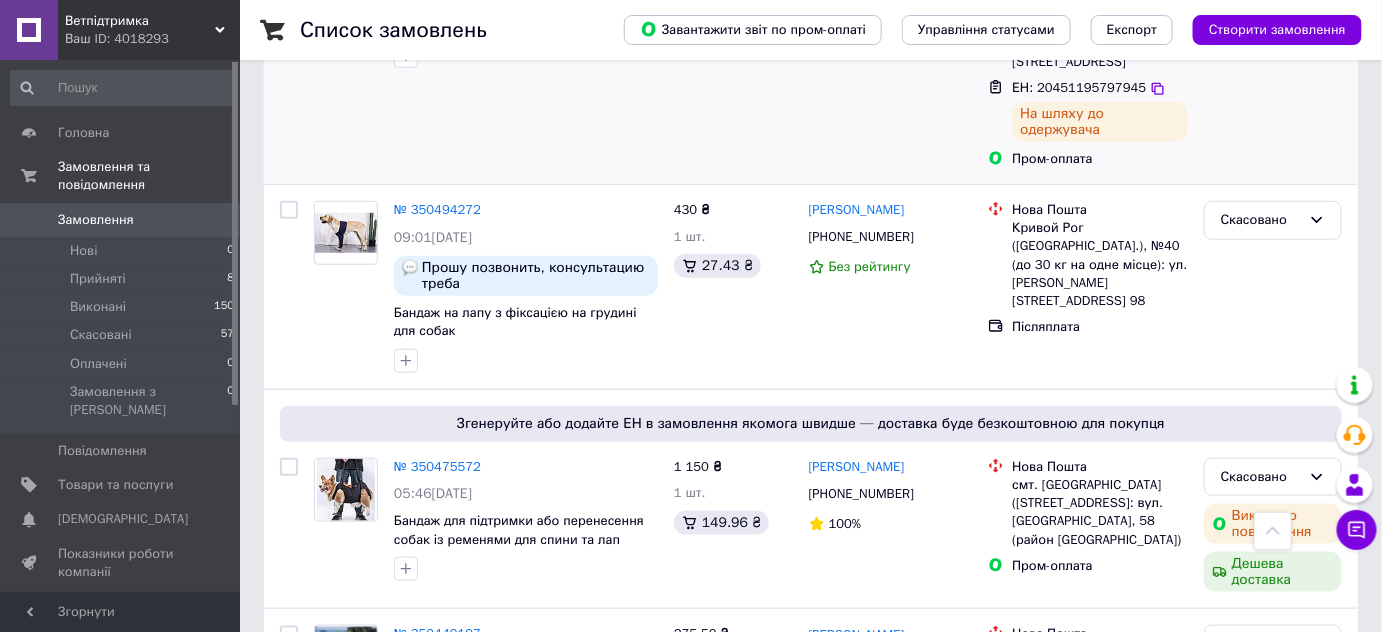 scroll, scrollTop: 545, scrollLeft: 0, axis: vertical 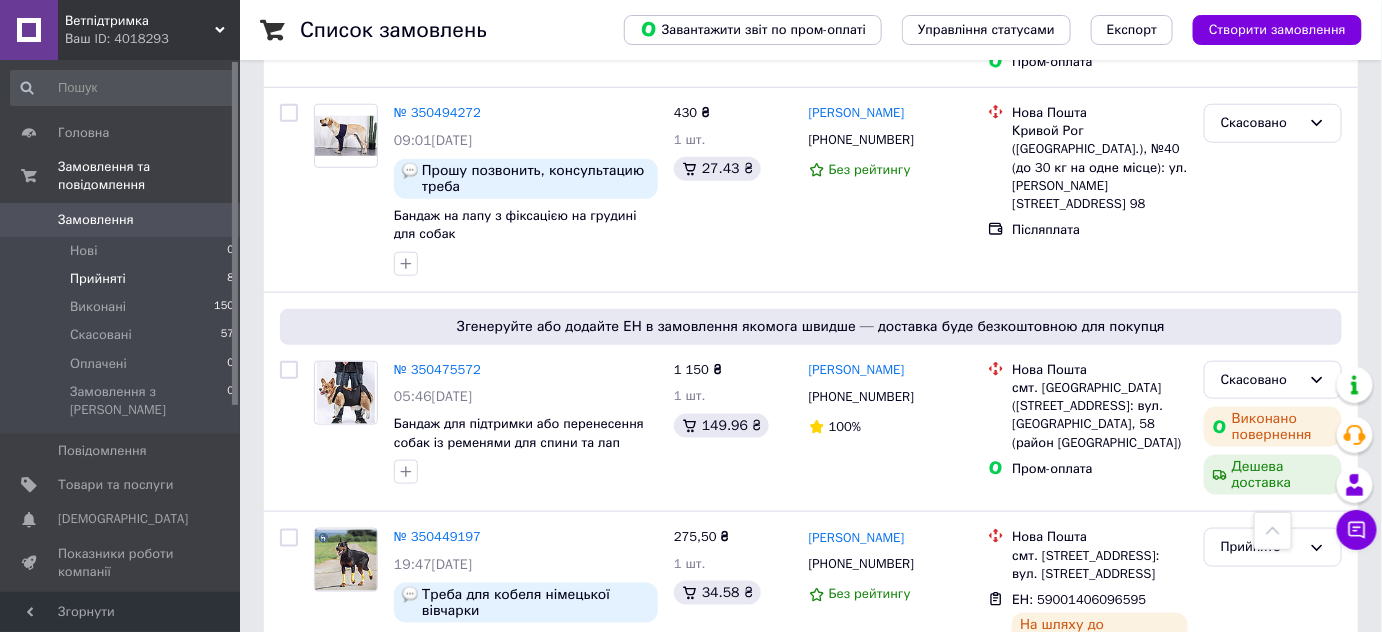 click on "Прийняті" at bounding box center (98, 279) 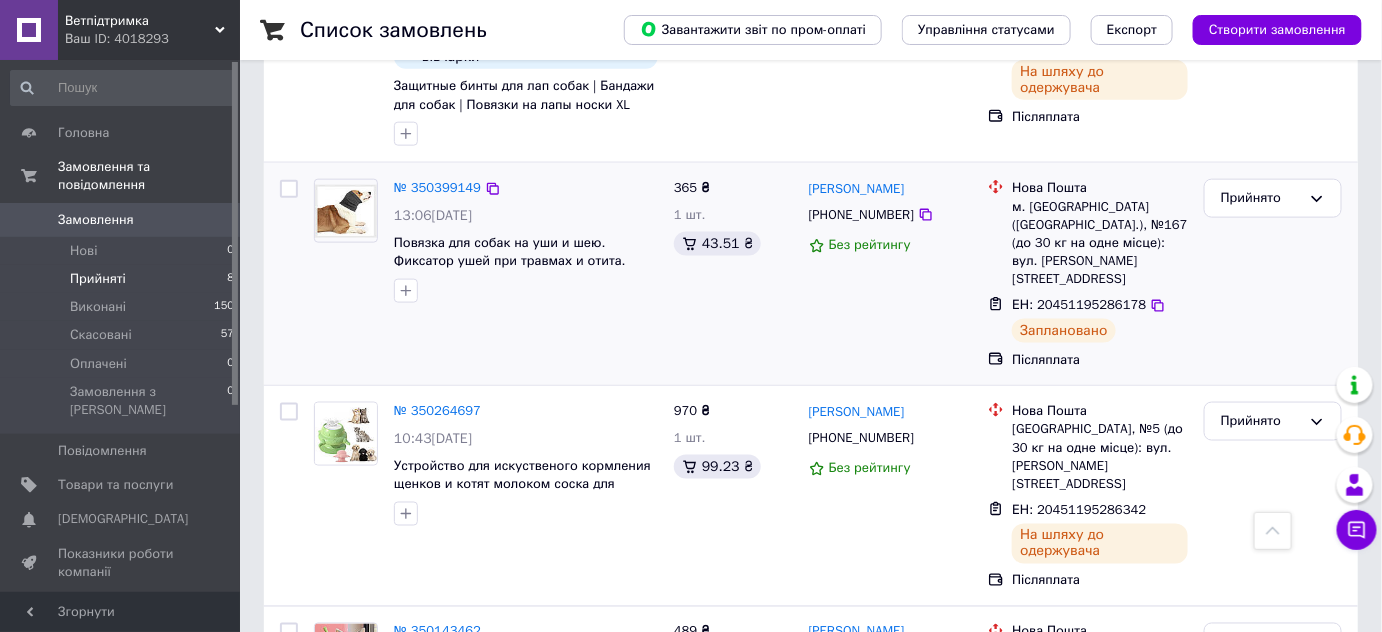 scroll, scrollTop: 636, scrollLeft: 0, axis: vertical 